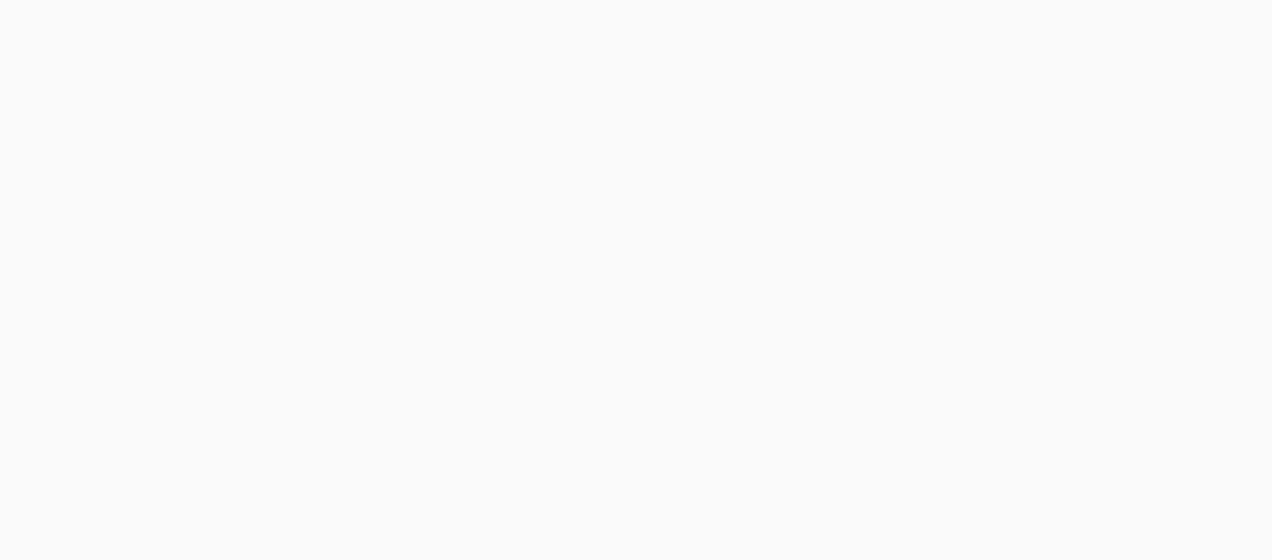 scroll, scrollTop: 0, scrollLeft: 0, axis: both 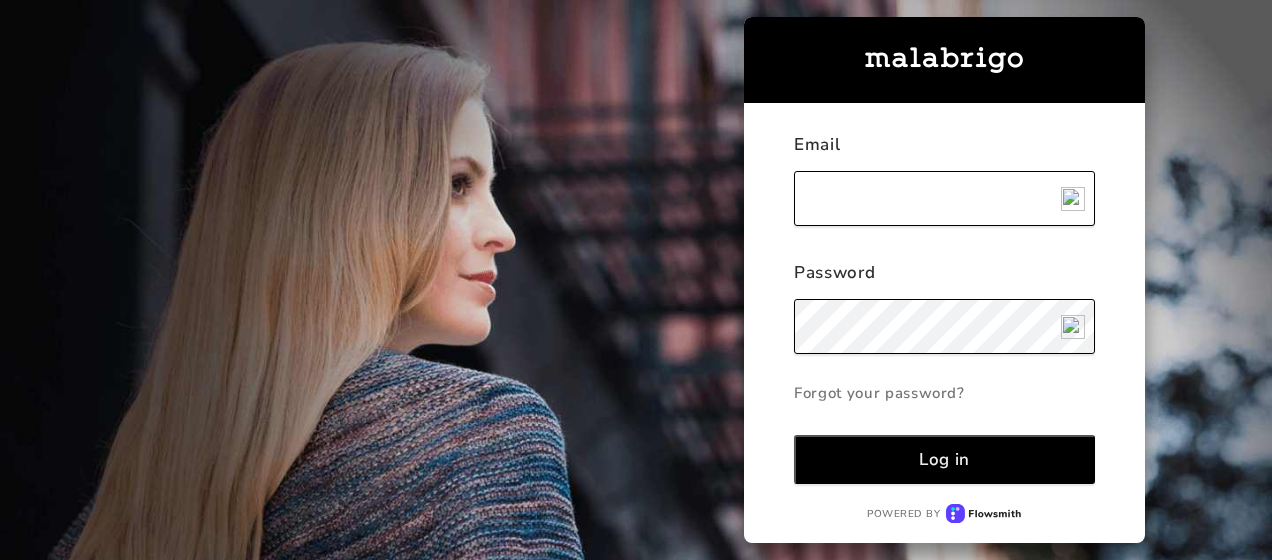 type on "[EMAIL]" 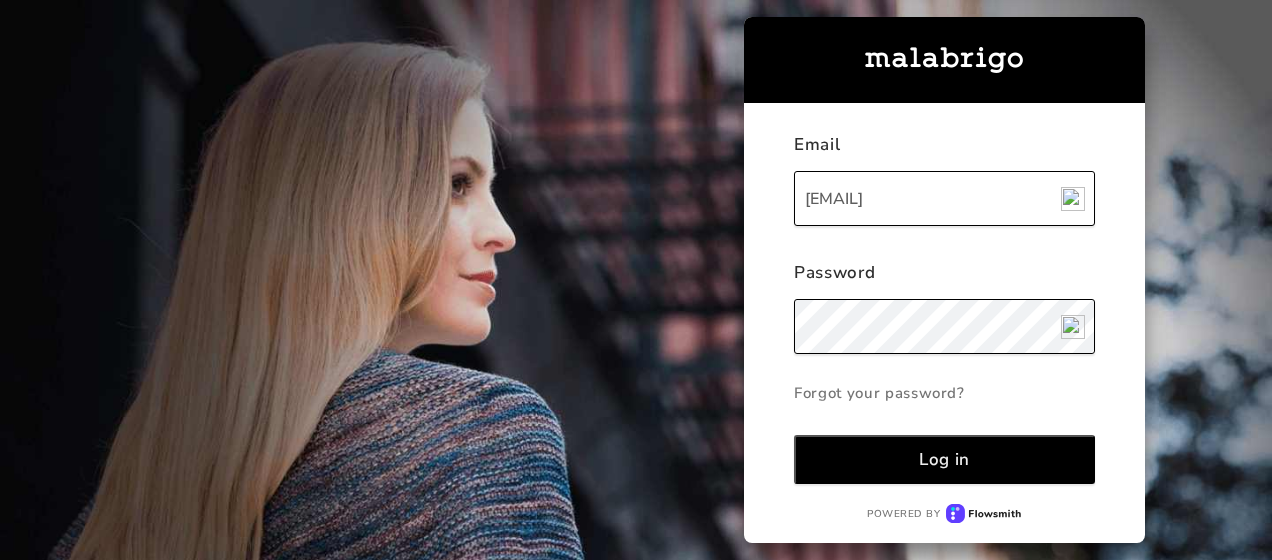 click on "Log in" at bounding box center (944, 459) 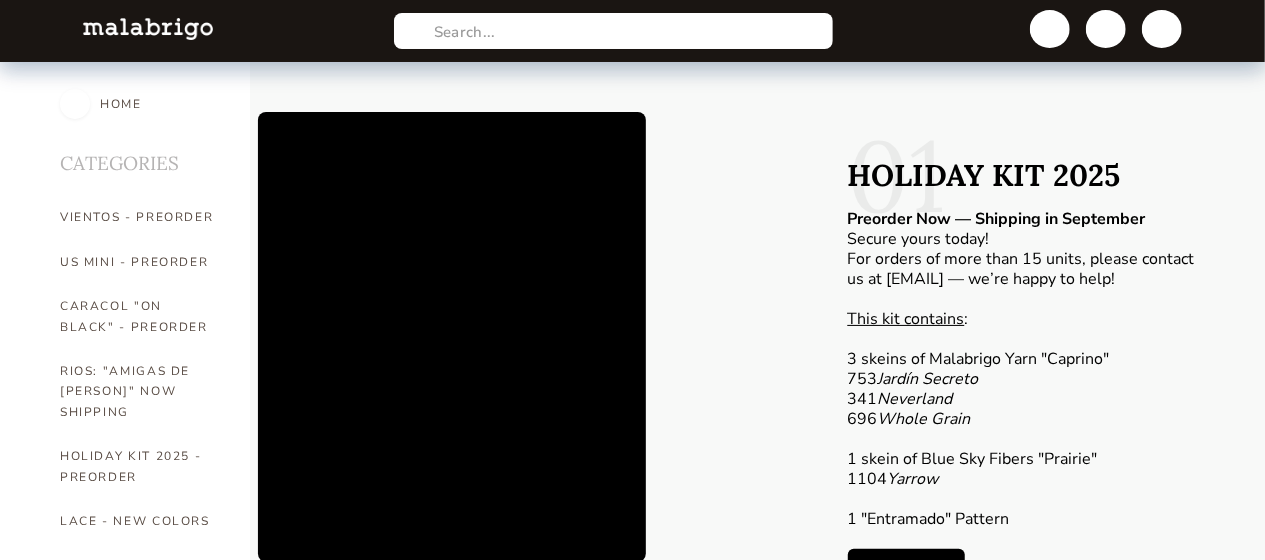 scroll, scrollTop: 500, scrollLeft: 0, axis: vertical 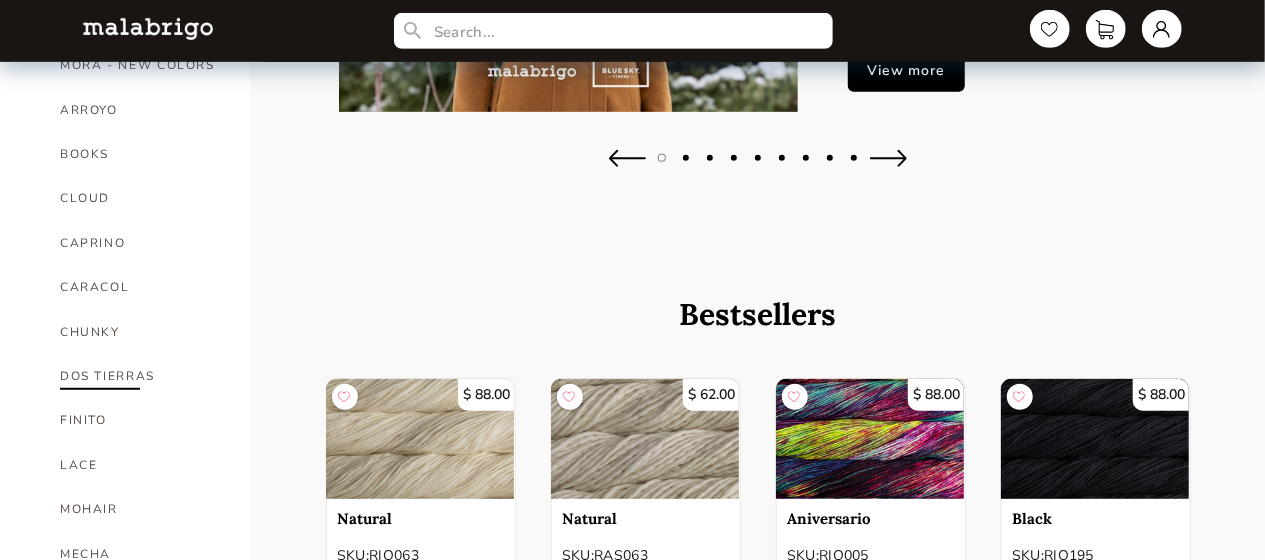 click on "DOS TIERRAS" at bounding box center [140, 376] 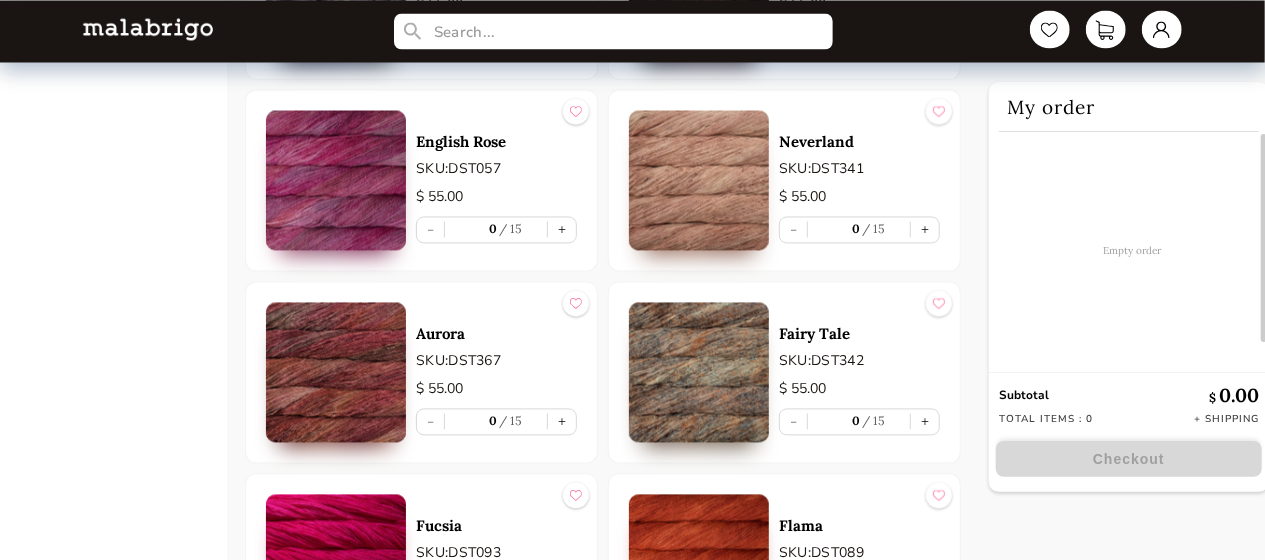 scroll, scrollTop: 1900, scrollLeft: 0, axis: vertical 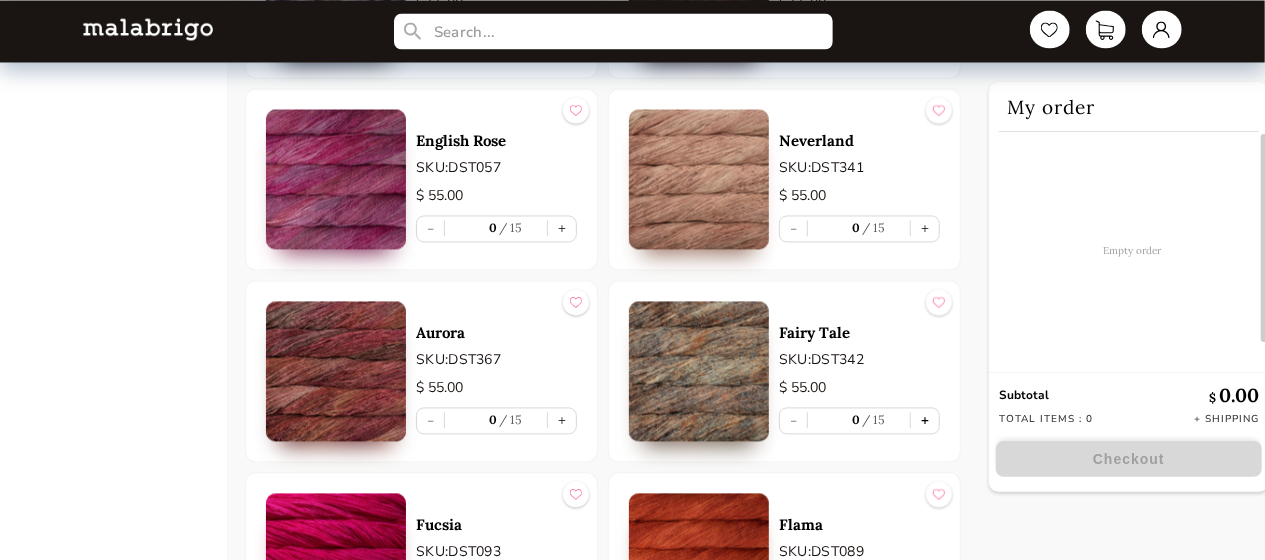 click on "+" at bounding box center [925, 420] 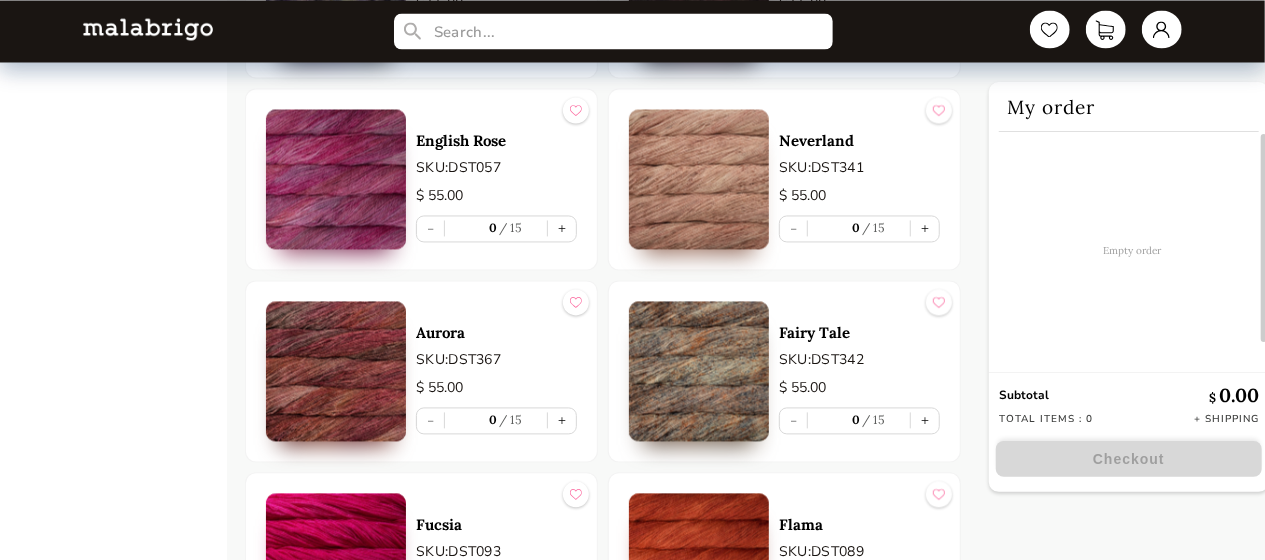 type on "1" 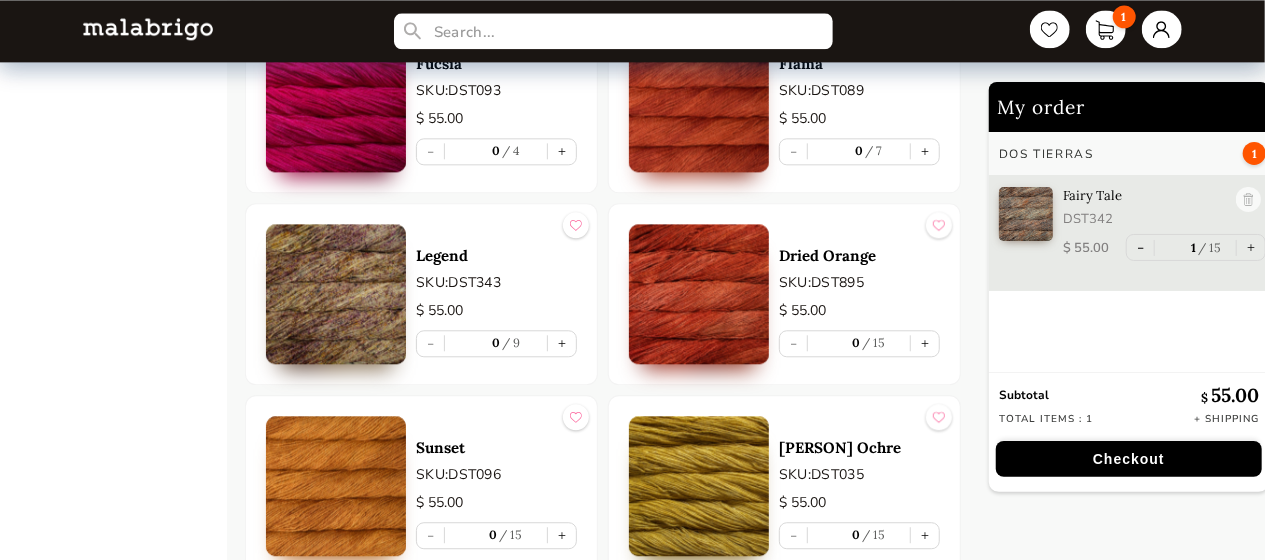 scroll, scrollTop: 2400, scrollLeft: 0, axis: vertical 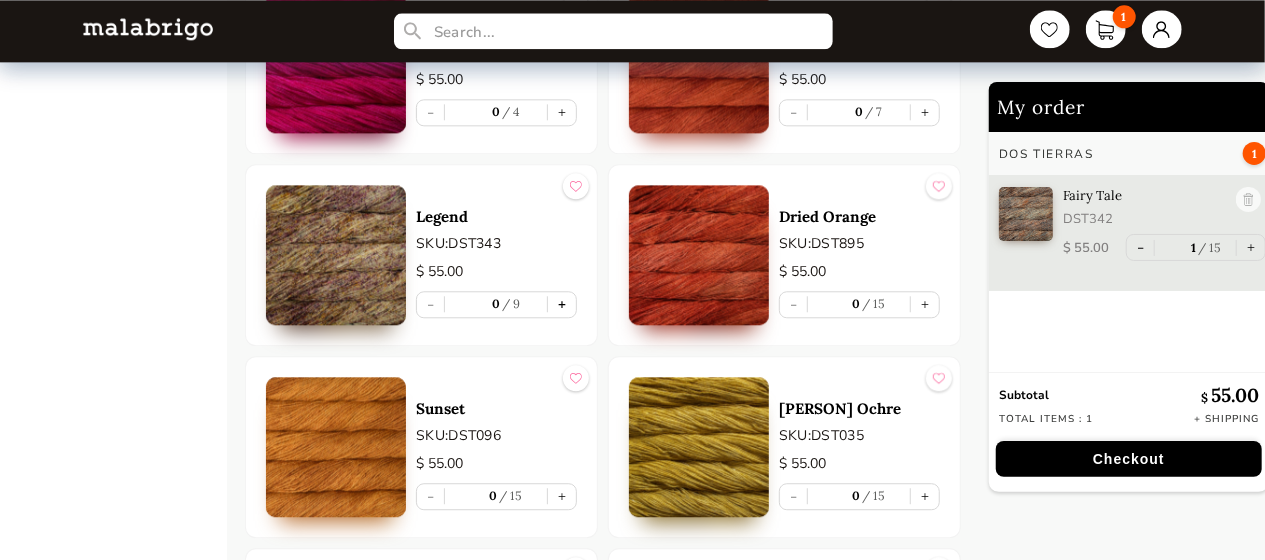click on "+" at bounding box center [562, 304] 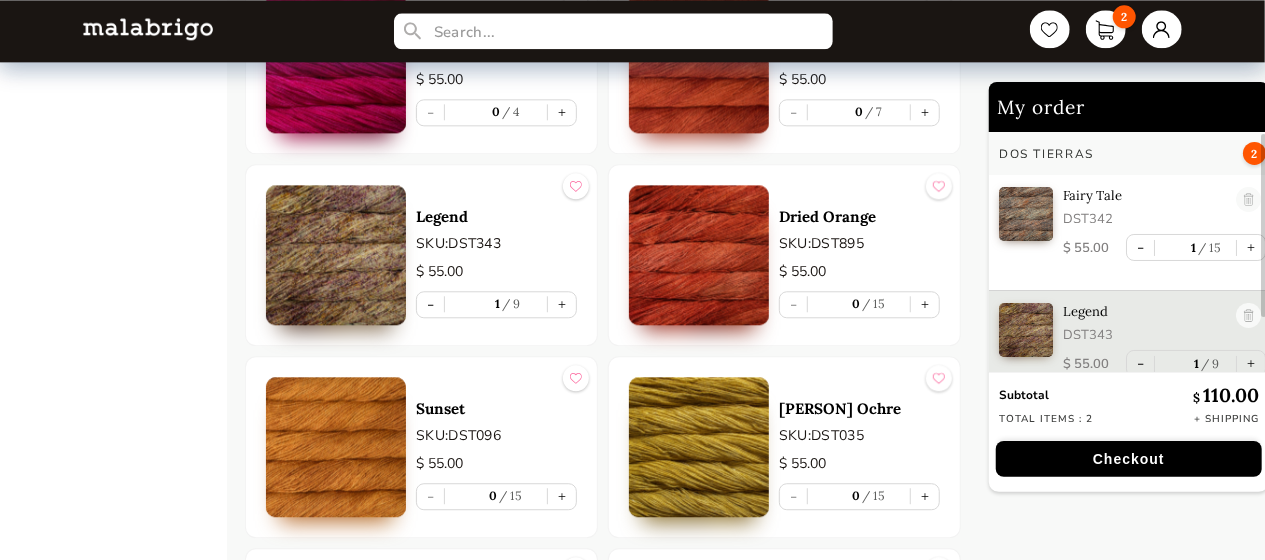 scroll, scrollTop: 10, scrollLeft: 0, axis: vertical 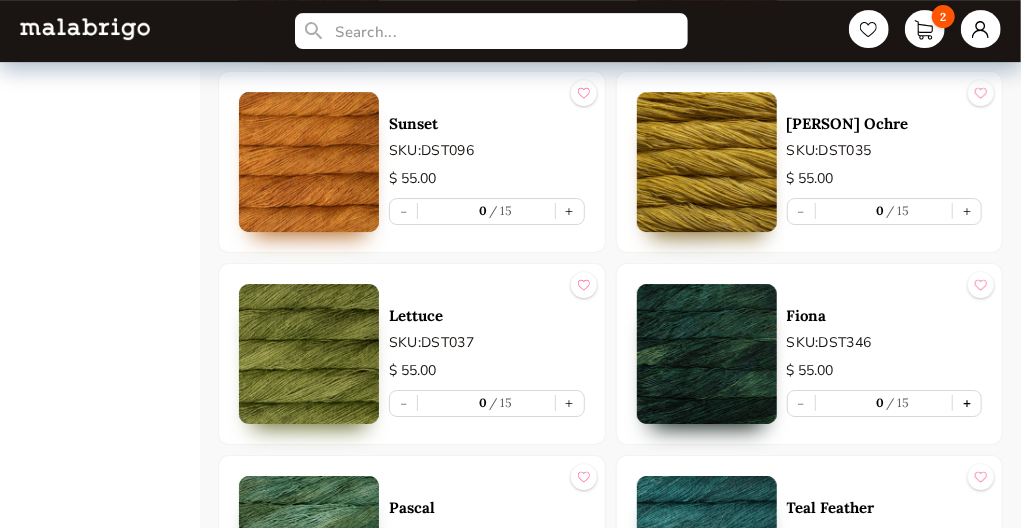 click on "+" at bounding box center (967, 403) 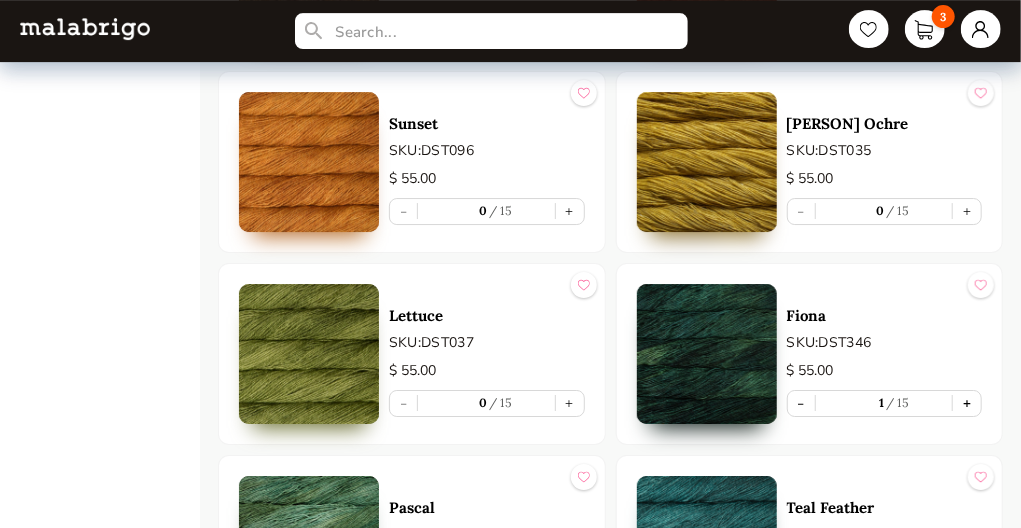 click on "+" at bounding box center [967, 403] 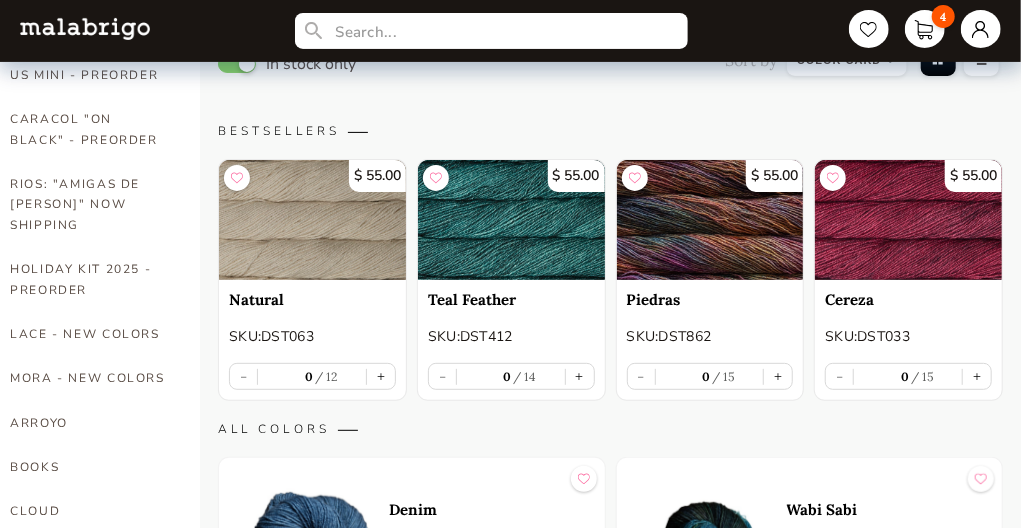 scroll, scrollTop: 85, scrollLeft: 0, axis: vertical 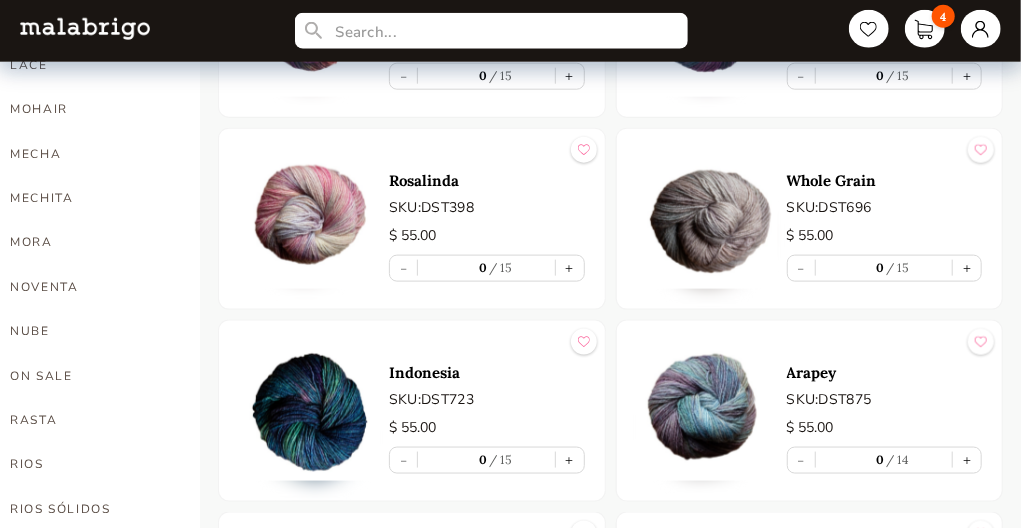 click at bounding box center (707, 219) 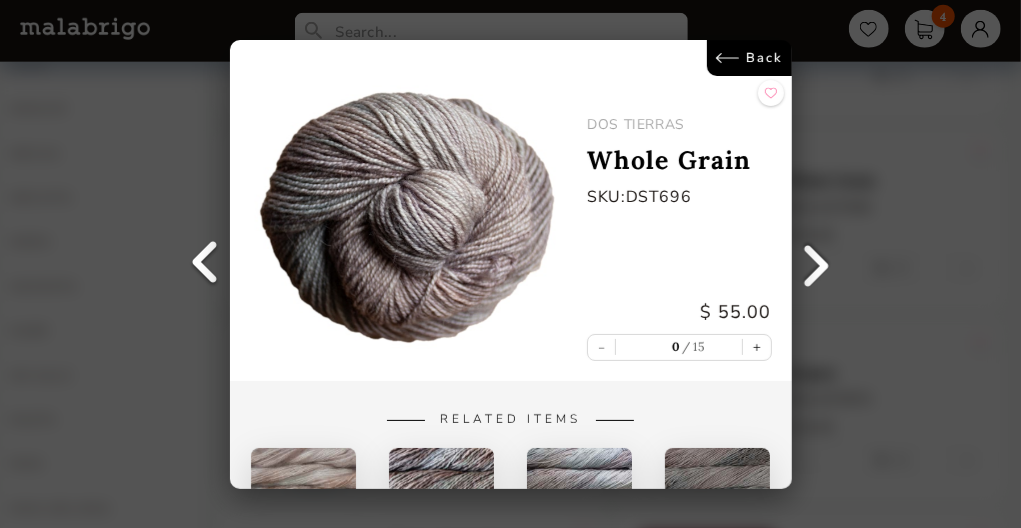 click on "Back DOS TIERRAS Whole Grain SKU:  DST696 $   55.00 - 0 15 + Related Items Whole Grain MOHAIR Whole Grain Rasta Whole Grain Rios Whole Grain Seis Cabos" at bounding box center [510, 264] 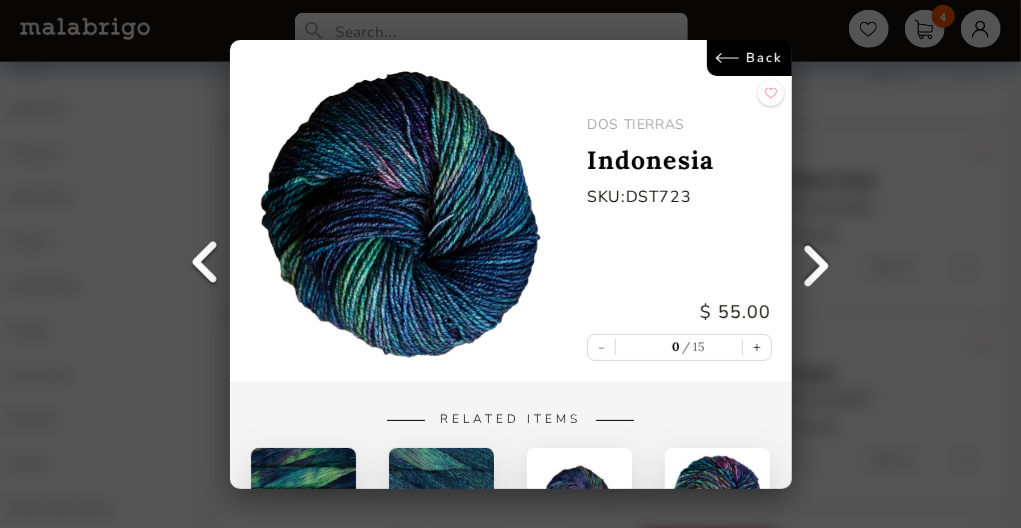 click at bounding box center [816, 264] 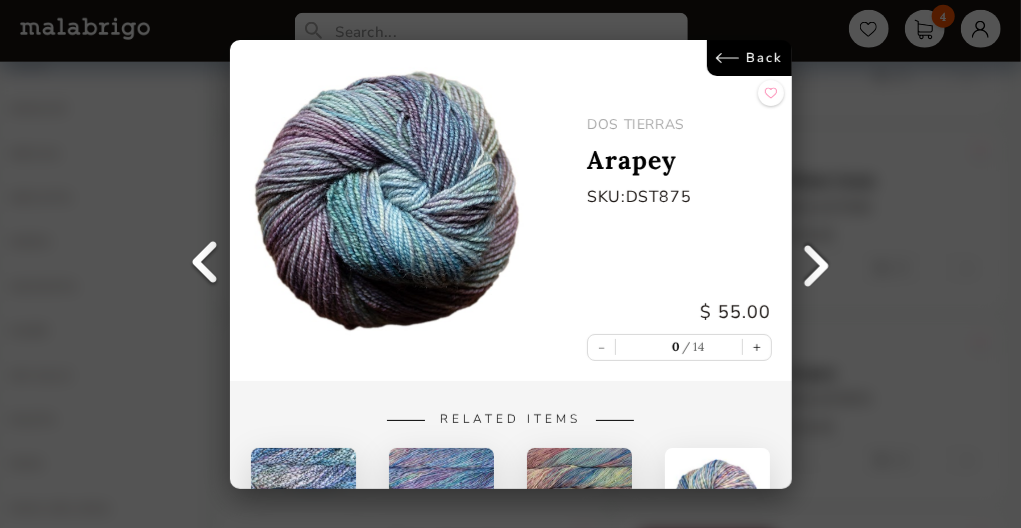 click at bounding box center [816, 264] 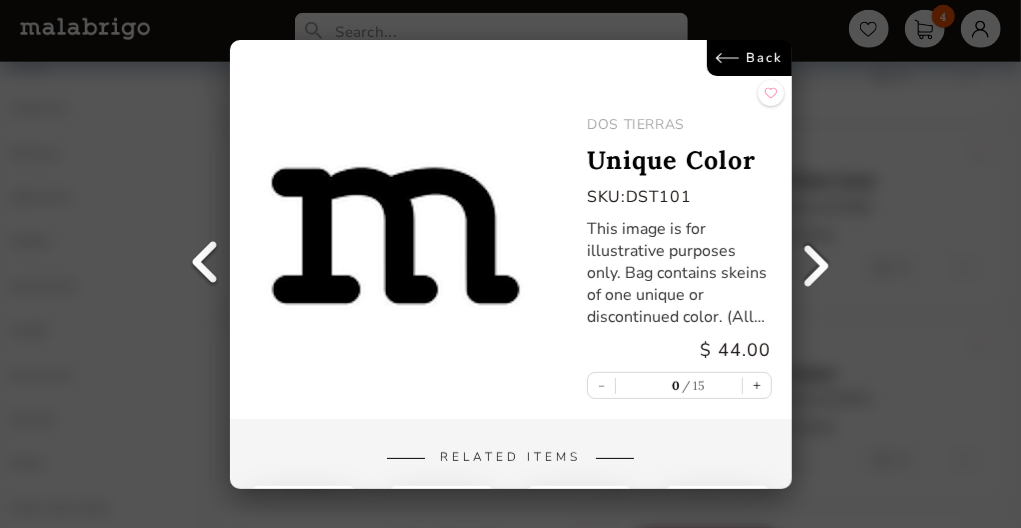 click at bounding box center (816, 264) 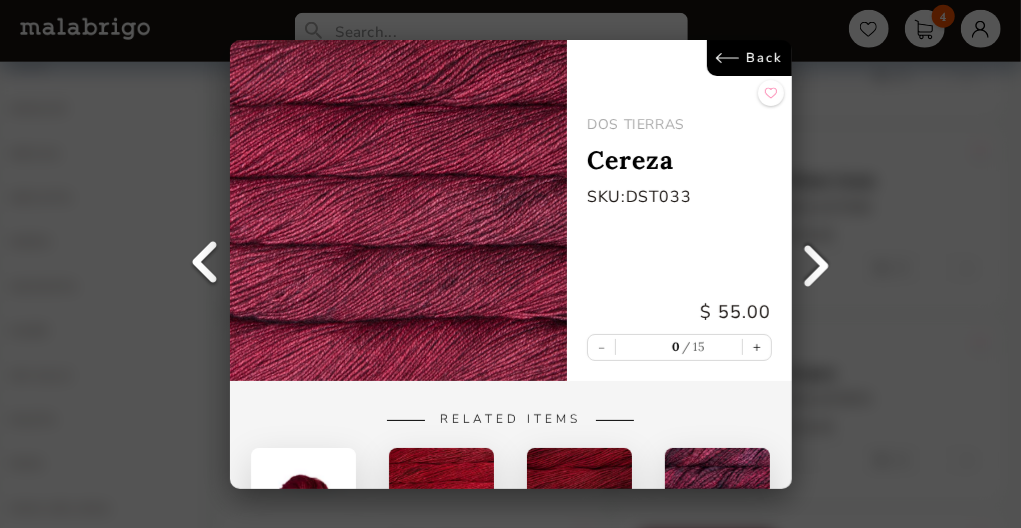 click at bounding box center [816, 264] 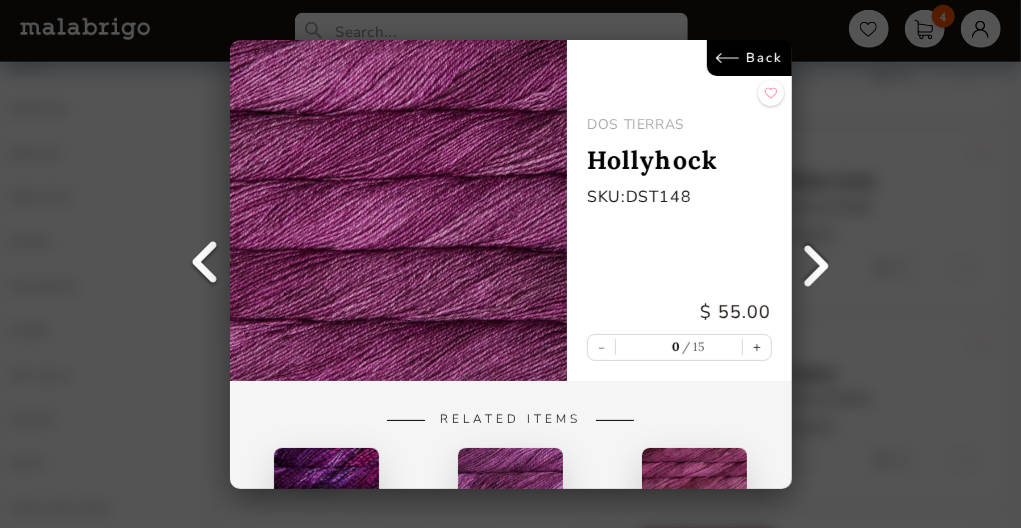 click at bounding box center [816, 264] 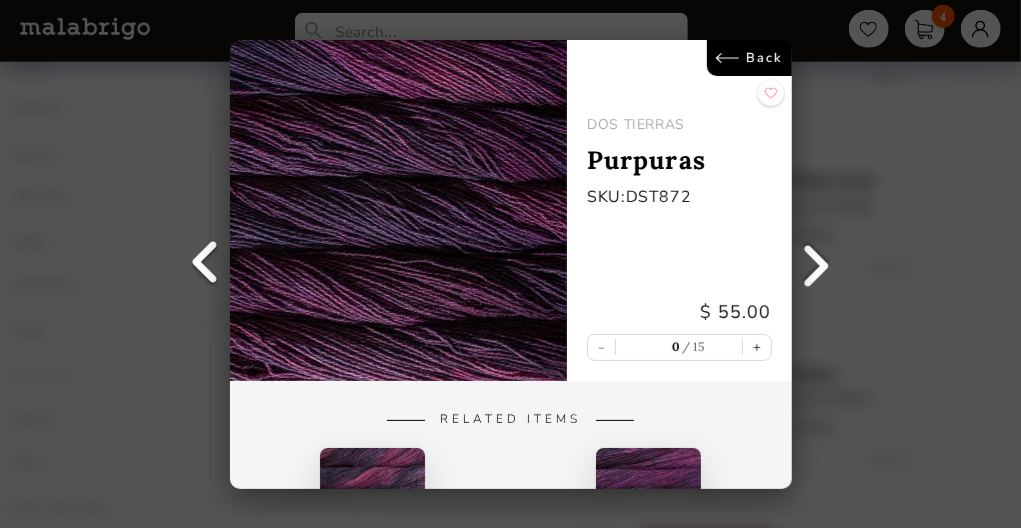click at bounding box center [816, 264] 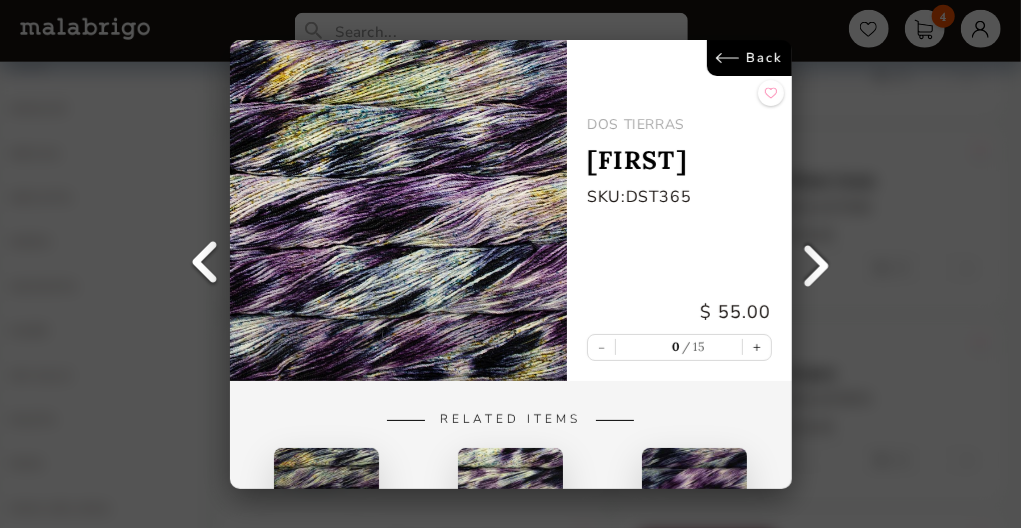 click at bounding box center [816, 264] 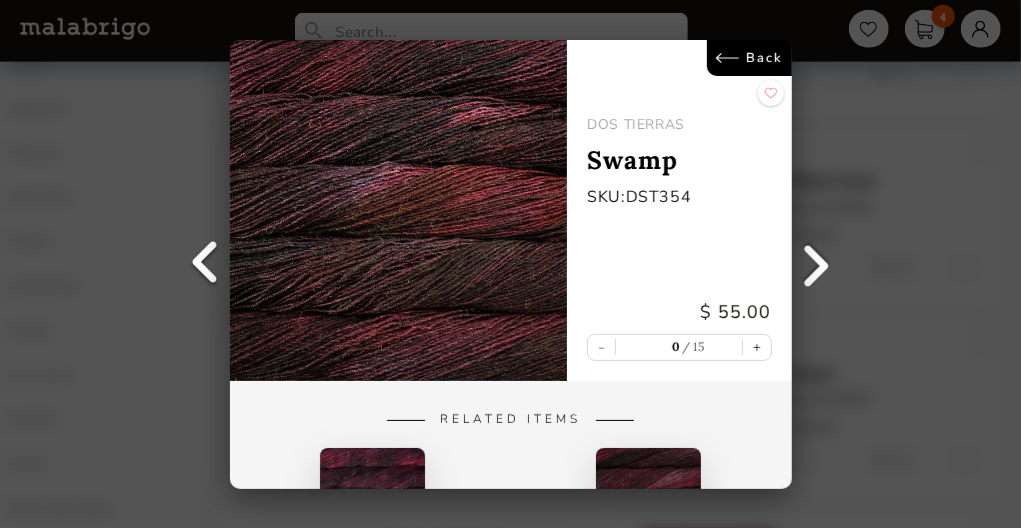 click at bounding box center [816, 264] 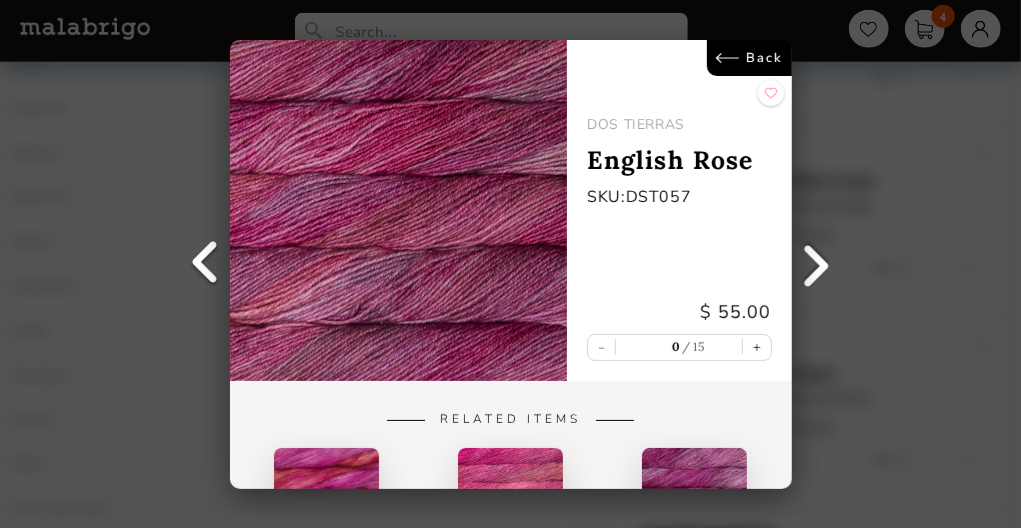 click at bounding box center (816, 264) 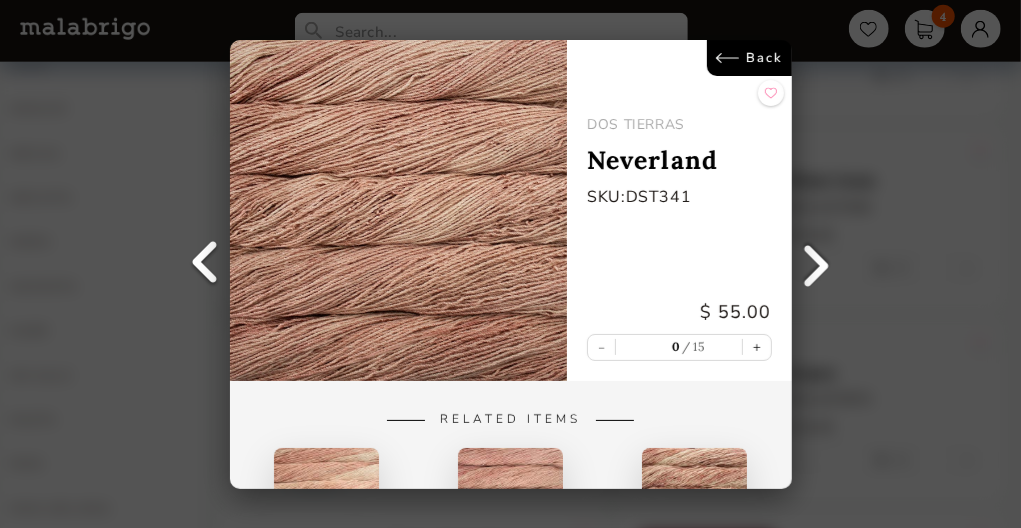 click at bounding box center (816, 264) 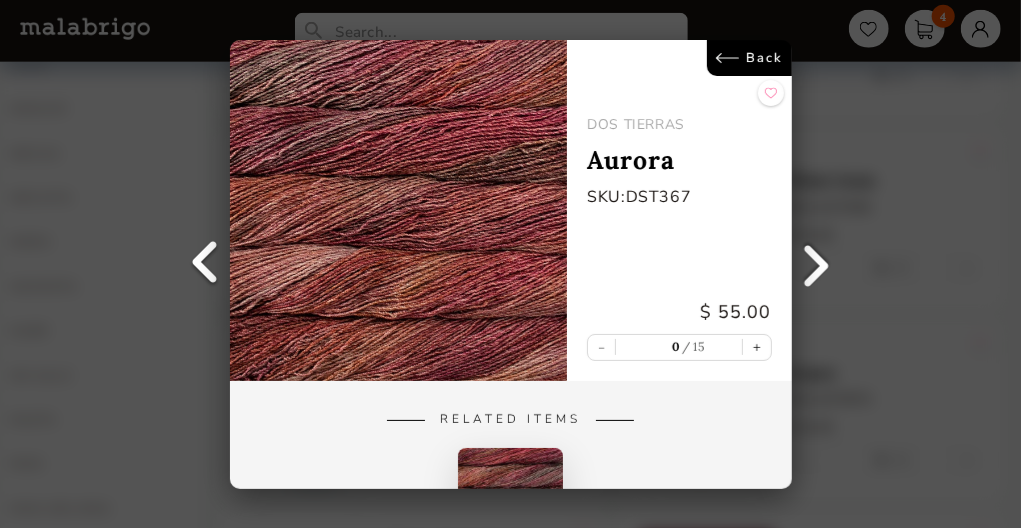 click at bounding box center [816, 264] 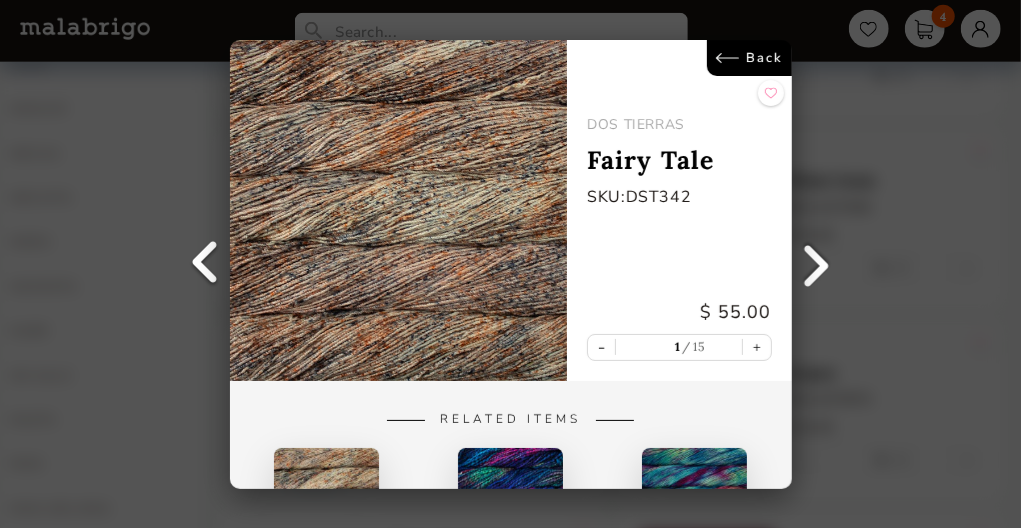 click at bounding box center [816, 264] 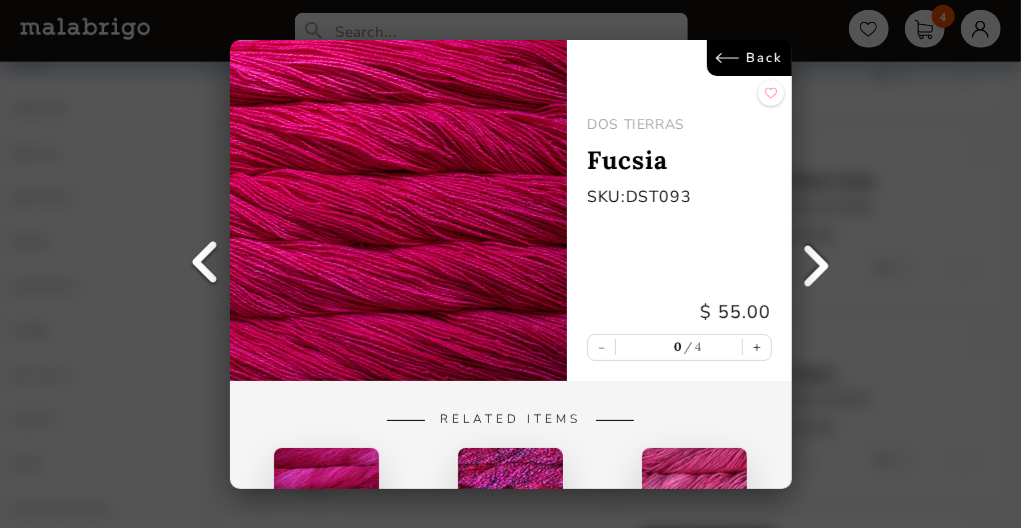 click at bounding box center [816, 264] 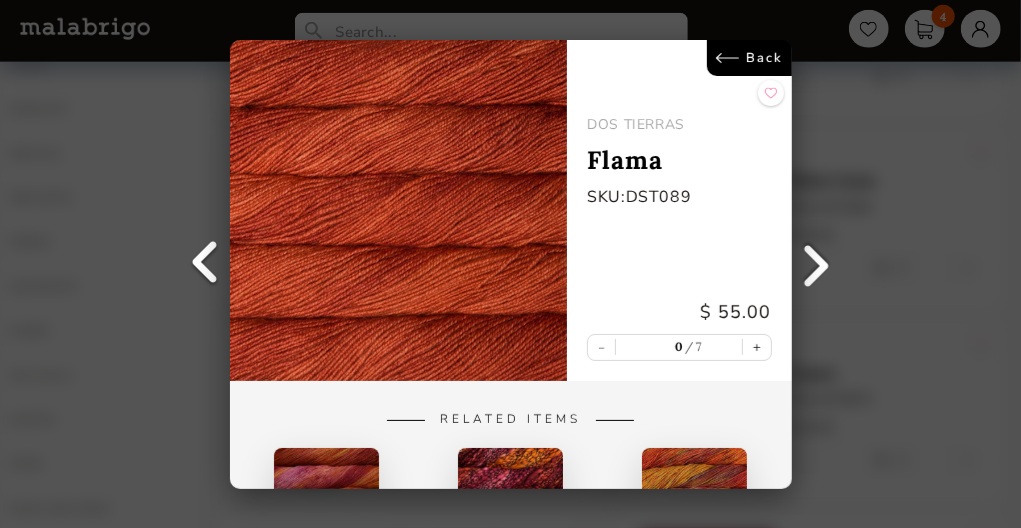 click at bounding box center (816, 264) 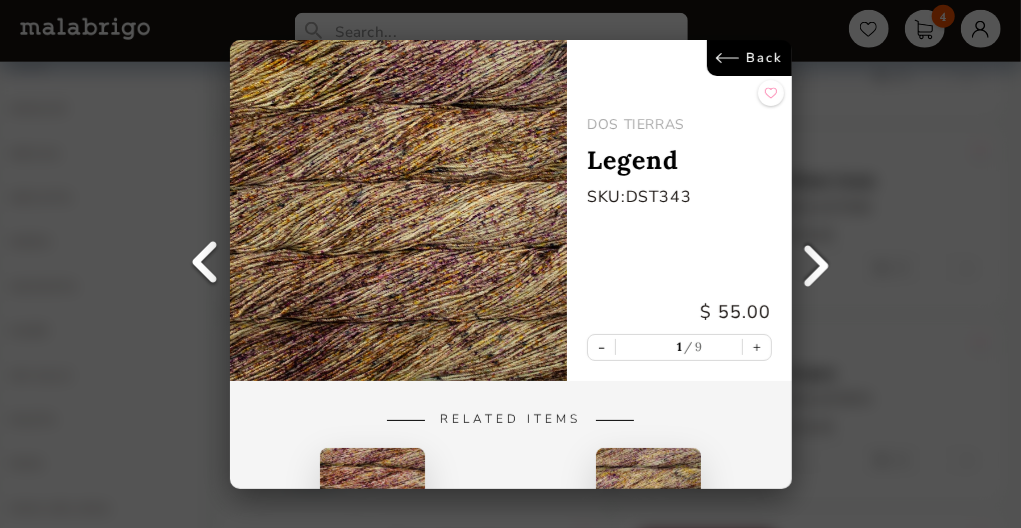 click at bounding box center [816, 264] 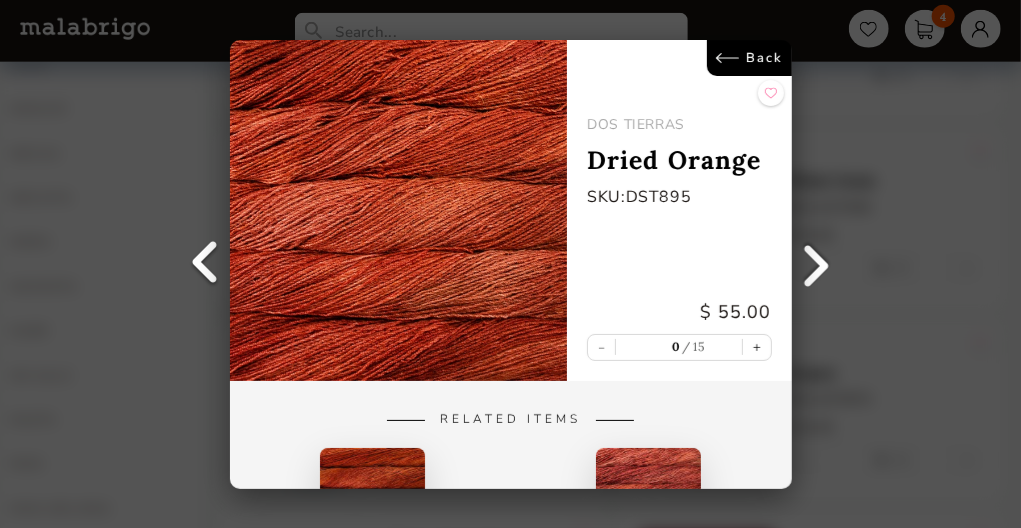 click at bounding box center (816, 264) 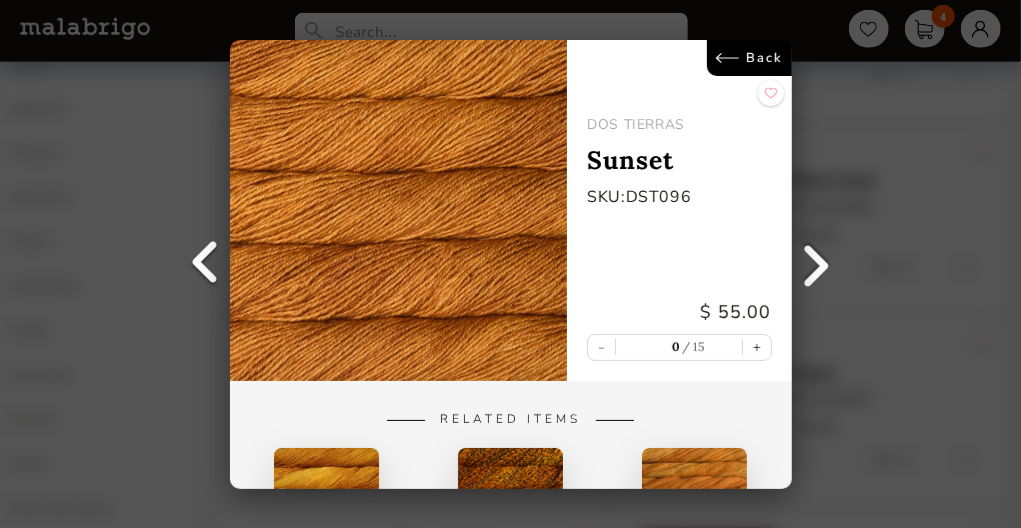 click at bounding box center [816, 264] 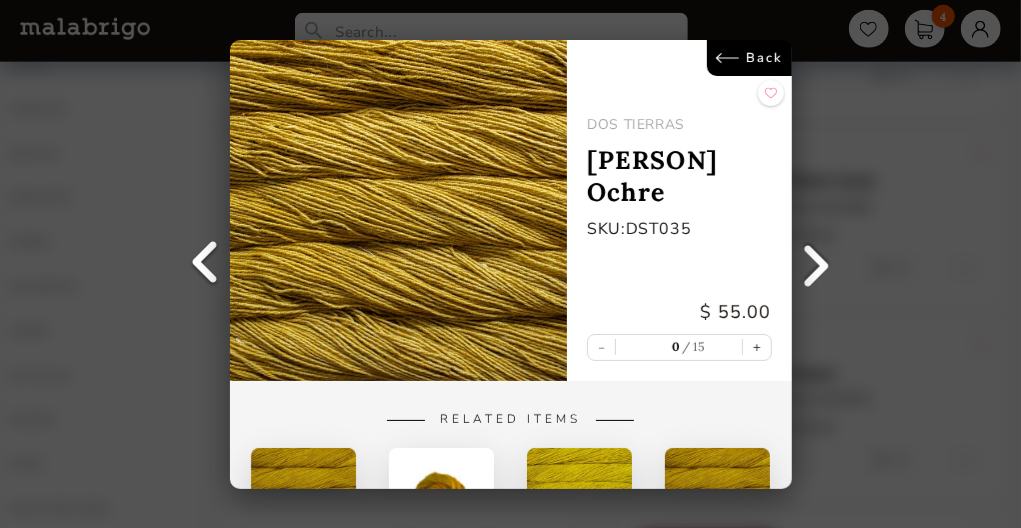 click at bounding box center [816, 264] 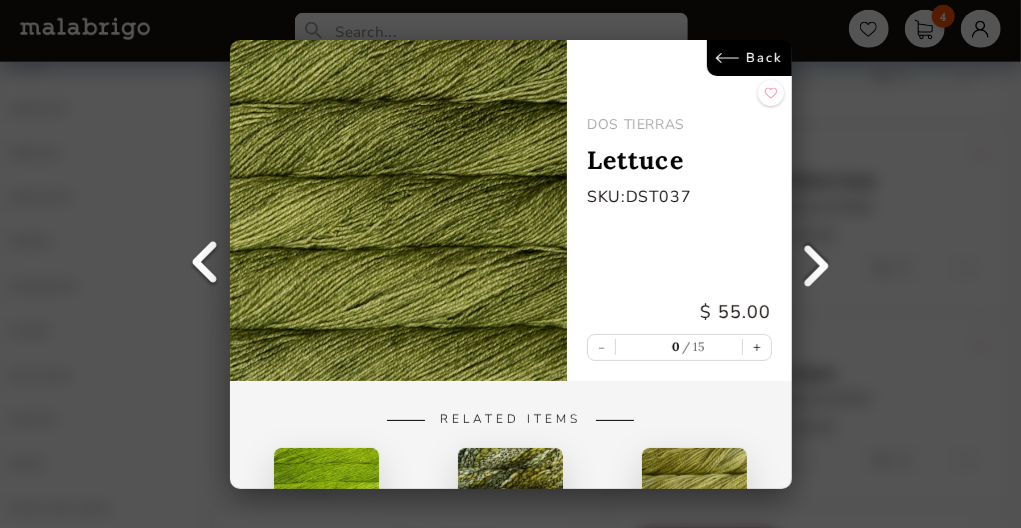 click at bounding box center [816, 264] 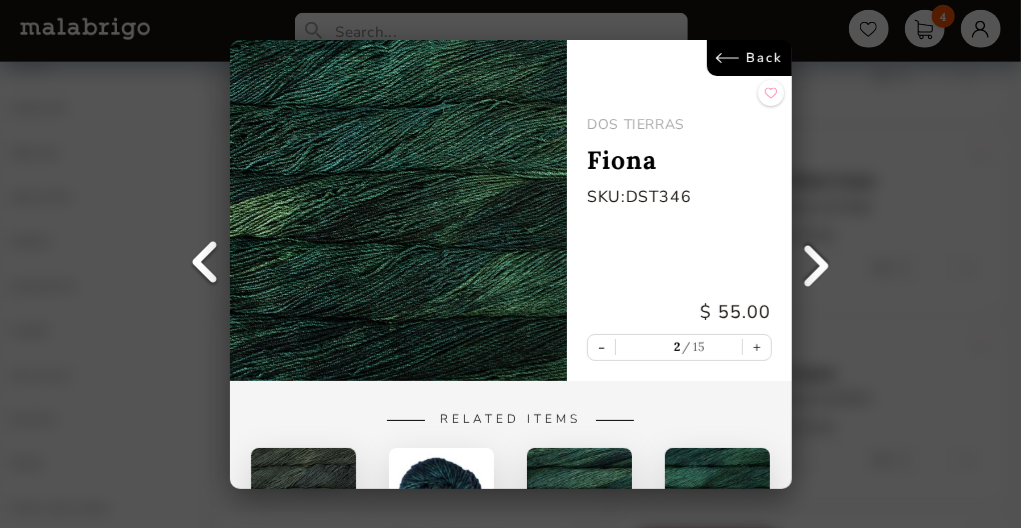 click at bounding box center [816, 264] 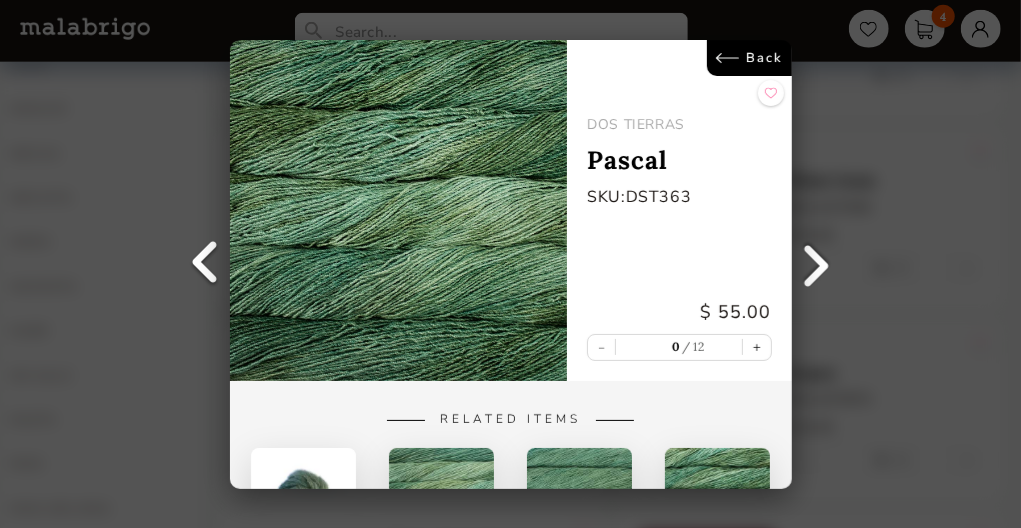 click at bounding box center [816, 264] 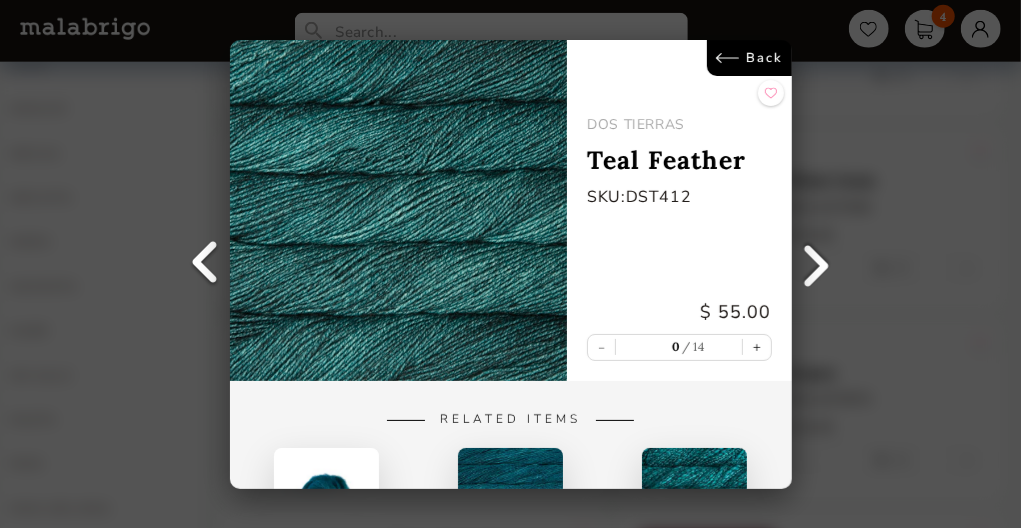 click at bounding box center [816, 264] 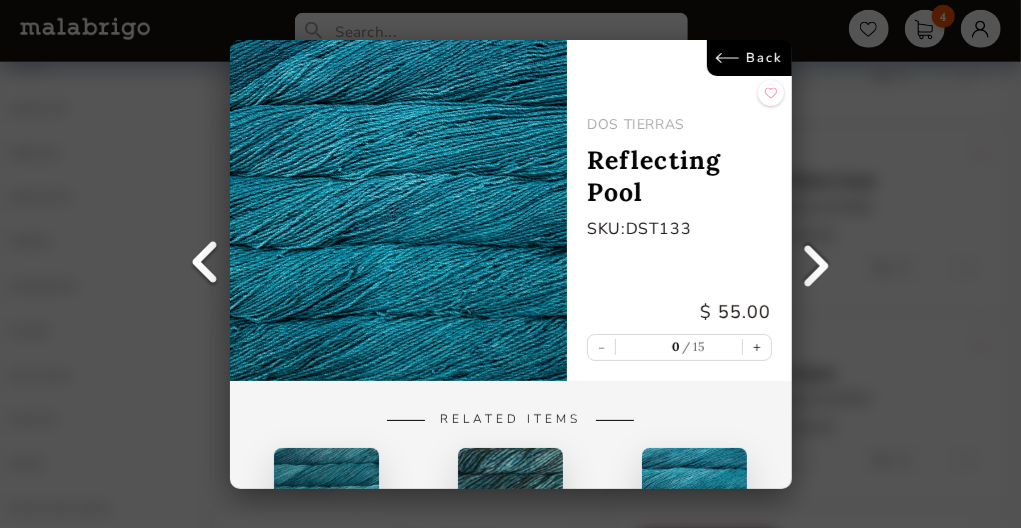 click at bounding box center (816, 264) 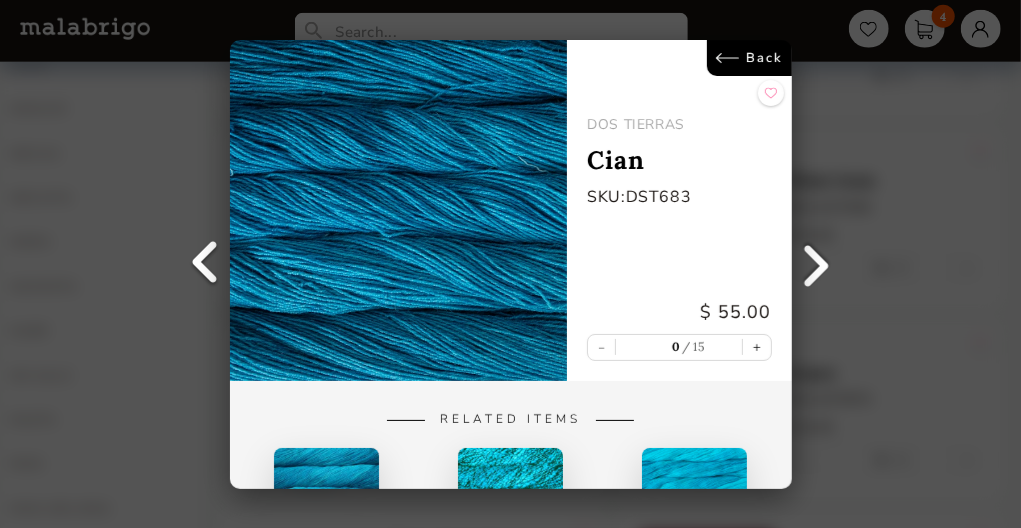 click at bounding box center (816, 264) 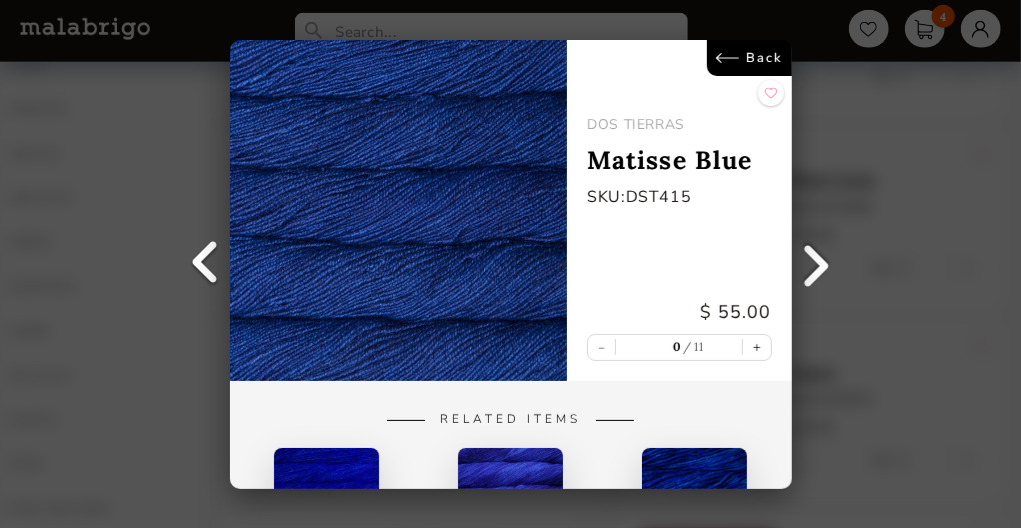 click at bounding box center [816, 264] 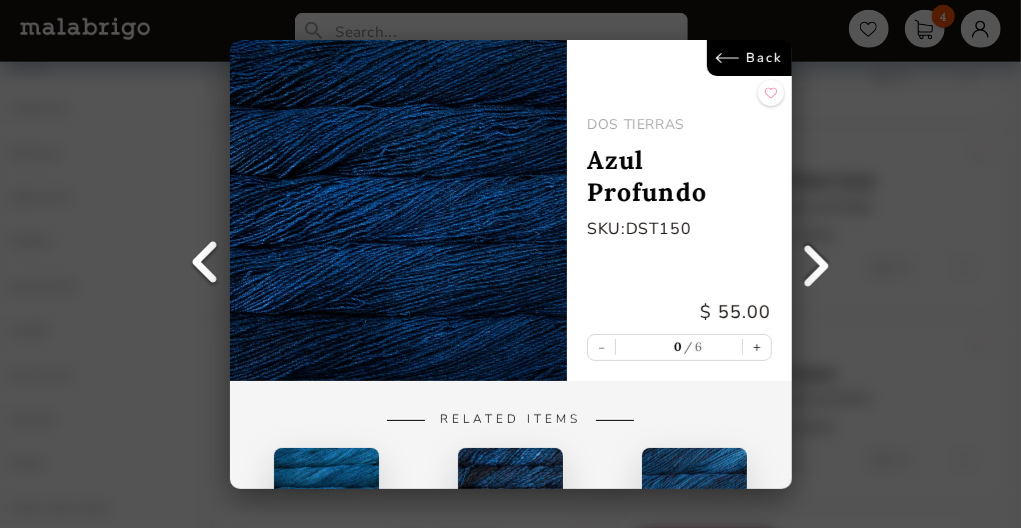 click at bounding box center [816, 264] 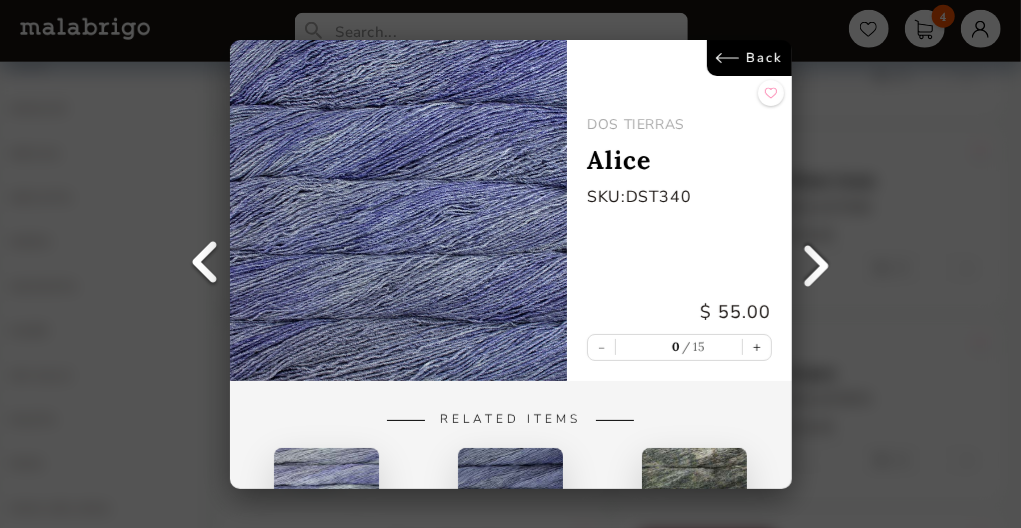 click at bounding box center (816, 264) 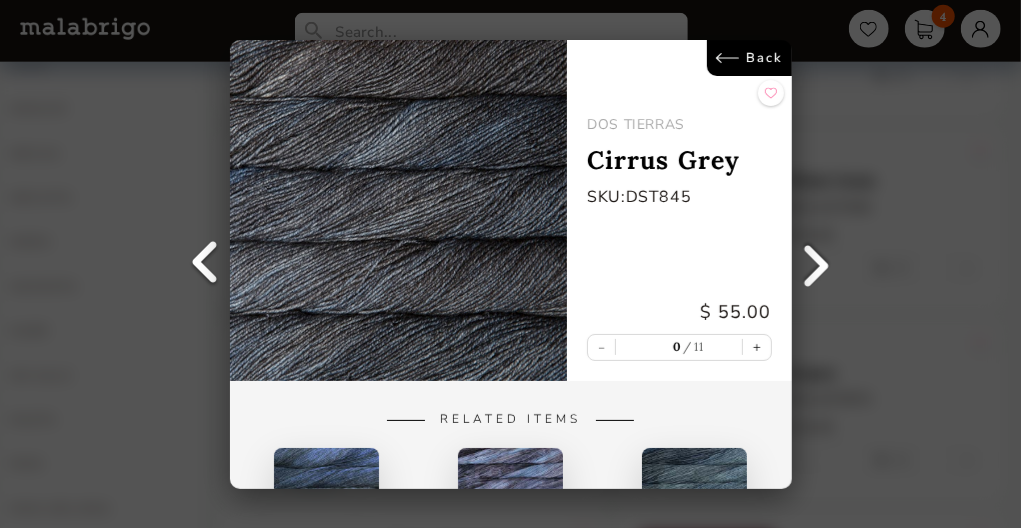 click at bounding box center [816, 264] 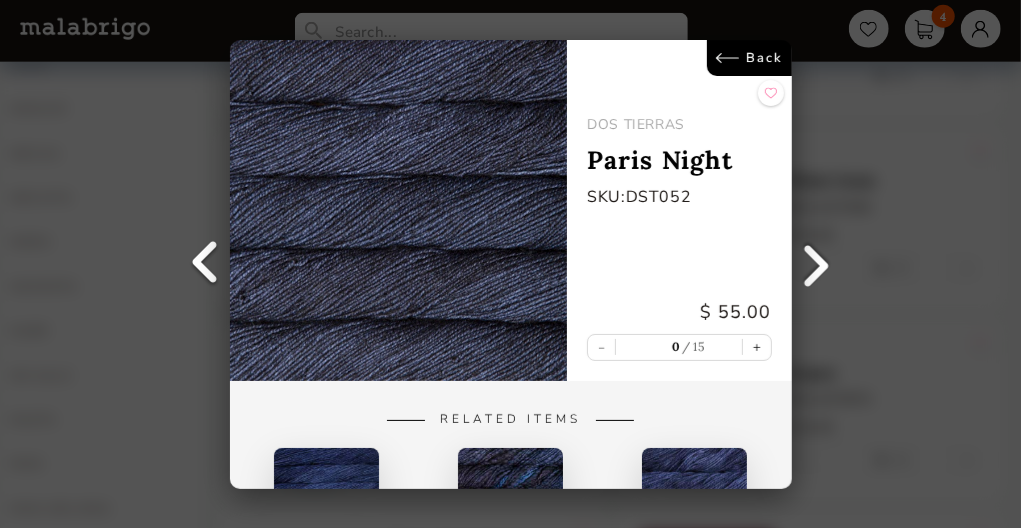 click at bounding box center [816, 264] 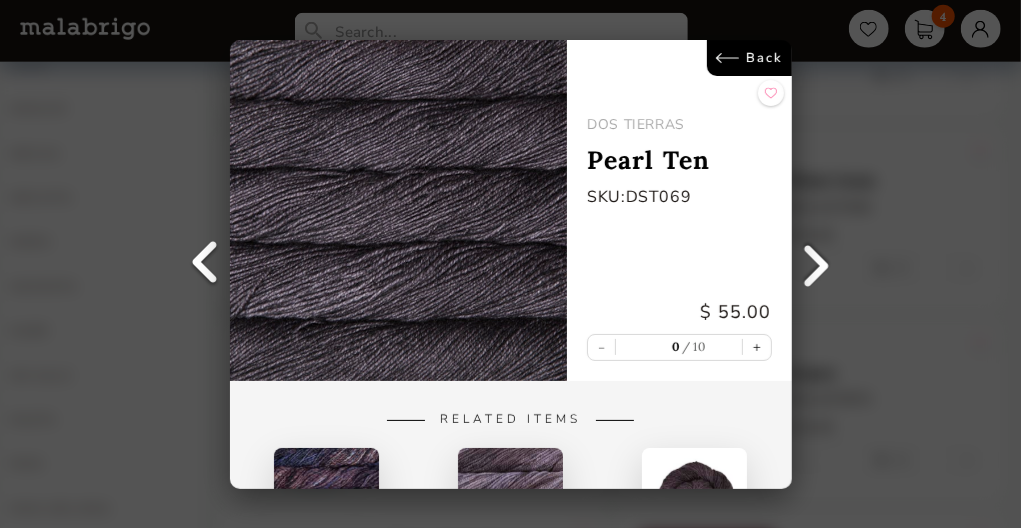 click at bounding box center [816, 264] 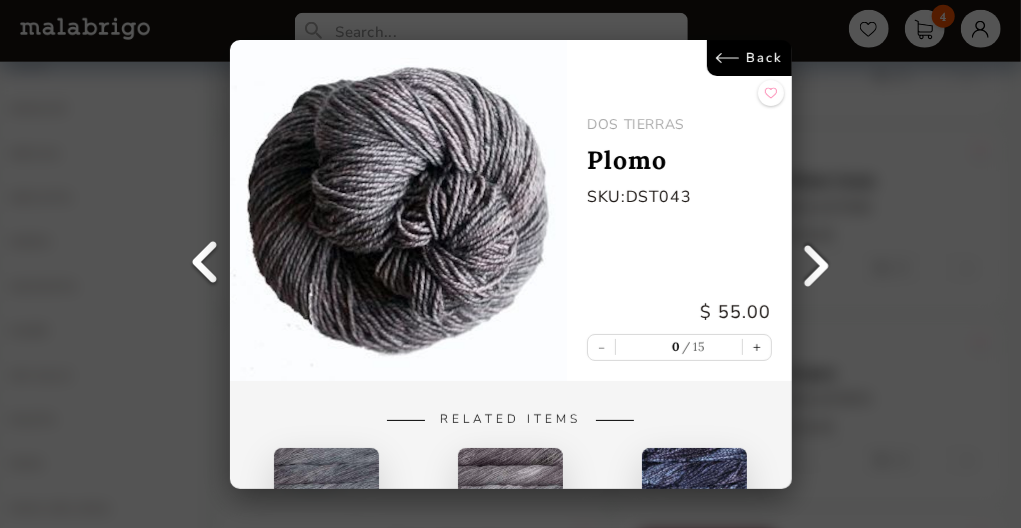 click at bounding box center [816, 264] 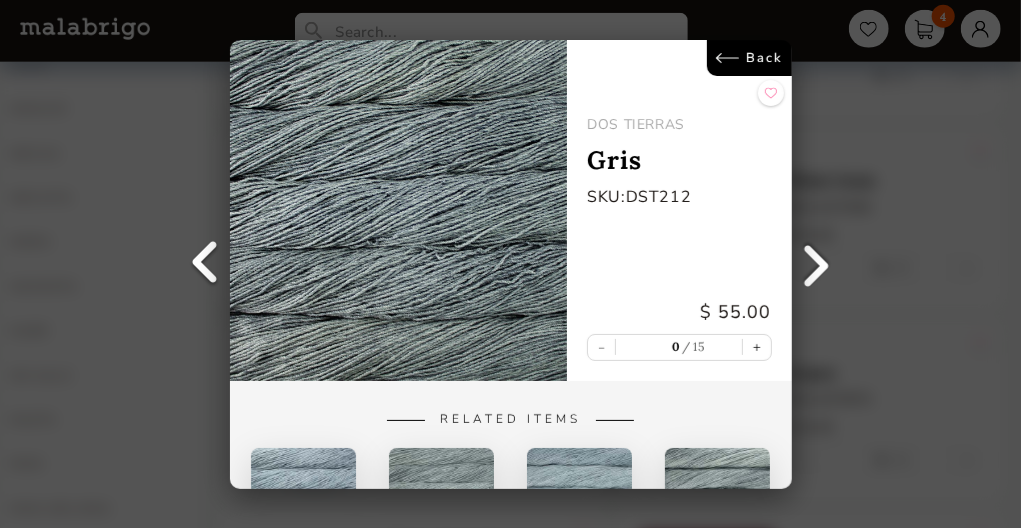 click at bounding box center [816, 264] 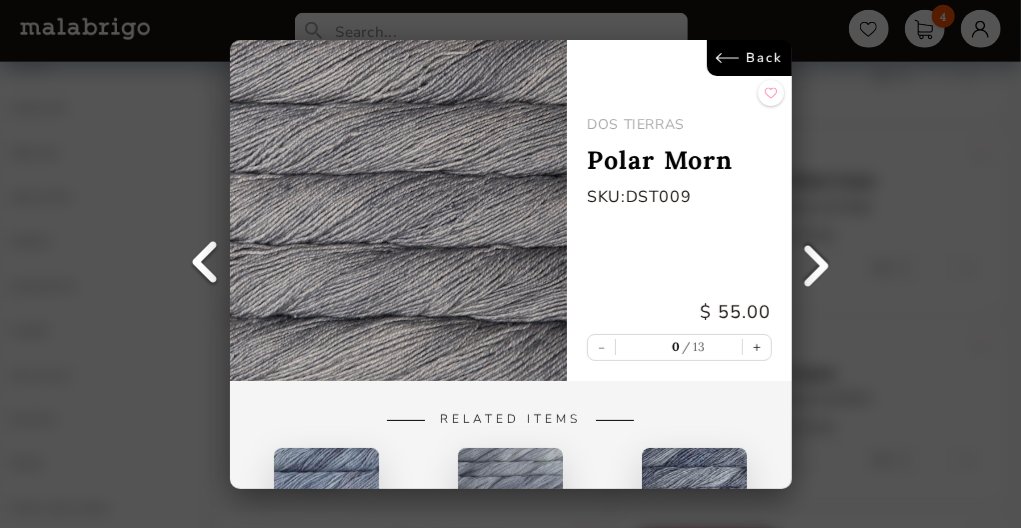 click at bounding box center [816, 264] 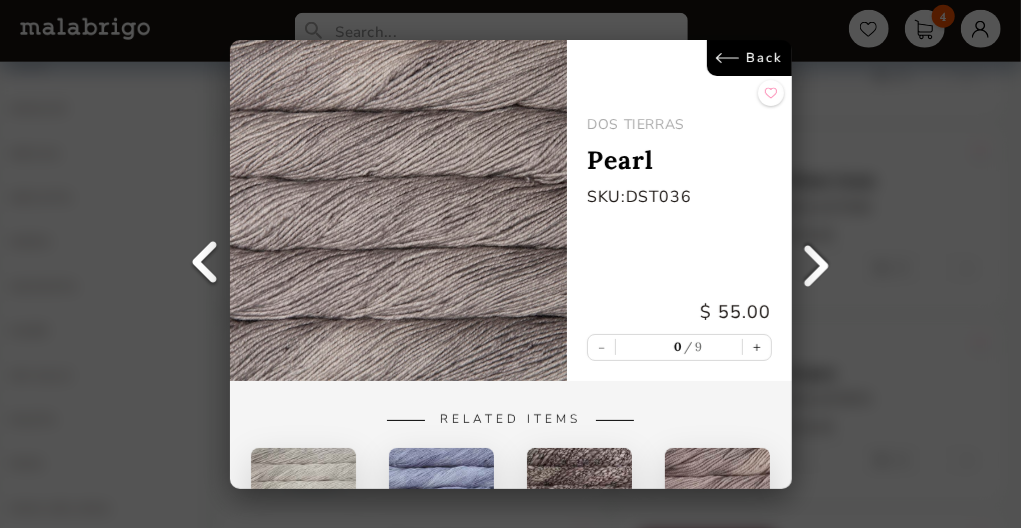 click at bounding box center (816, 264) 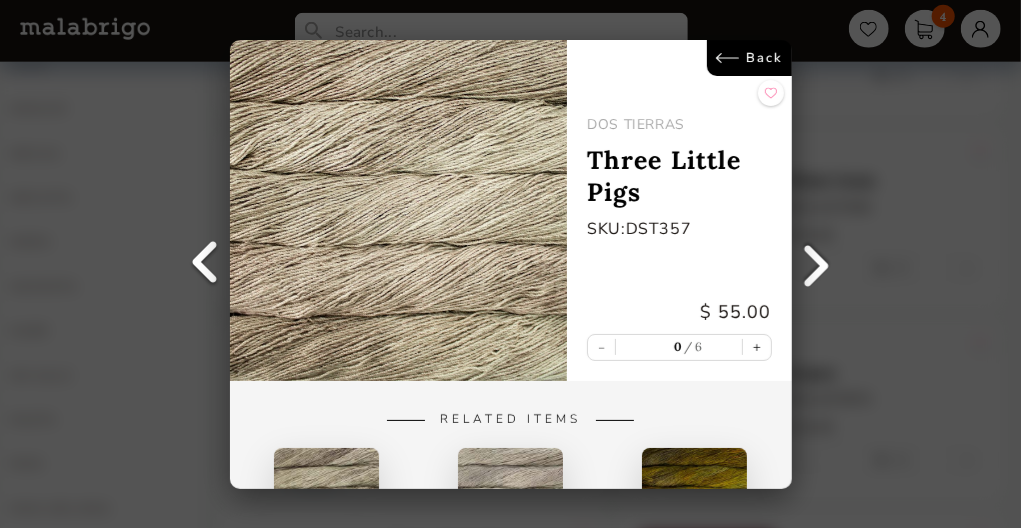 click at bounding box center (816, 264) 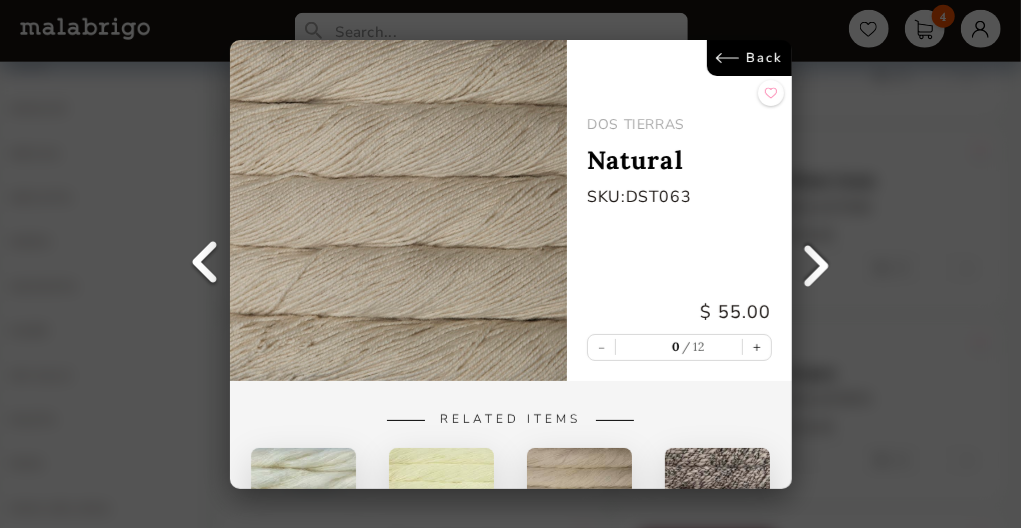 click at bounding box center (816, 264) 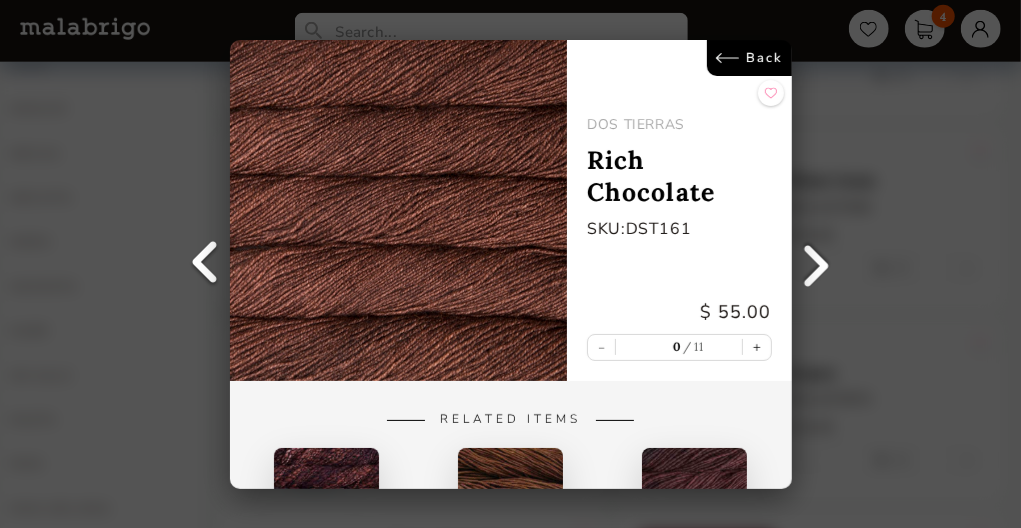 click at bounding box center (816, 264) 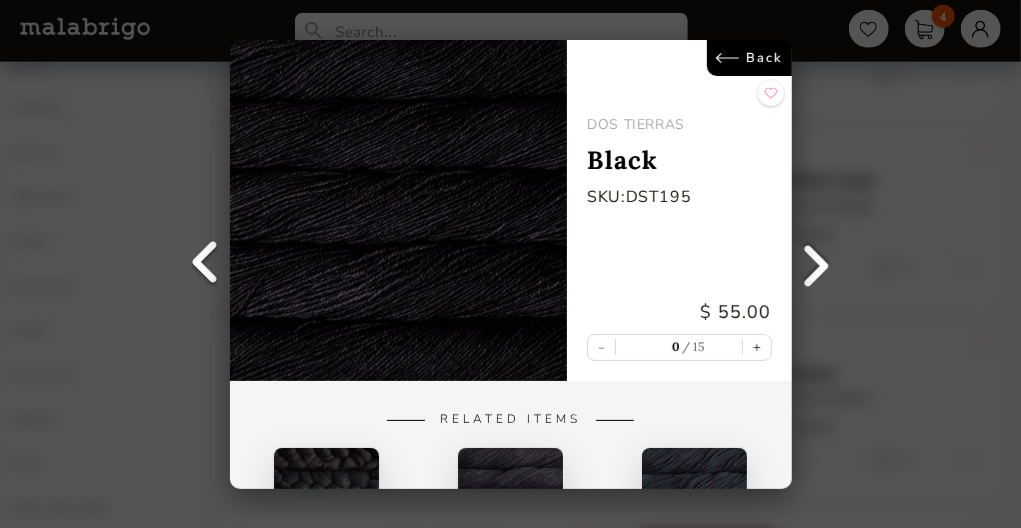 click at bounding box center [816, 264] 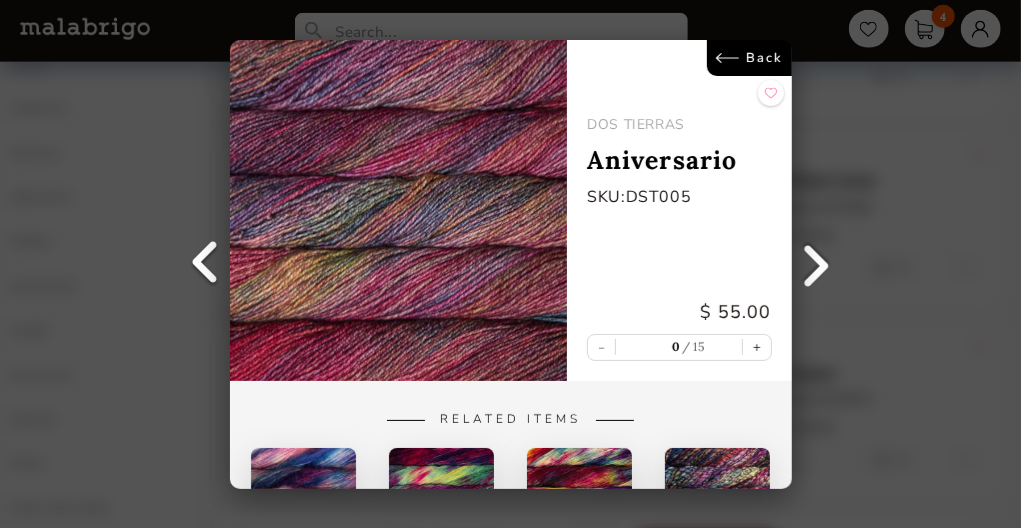 click at bounding box center [816, 264] 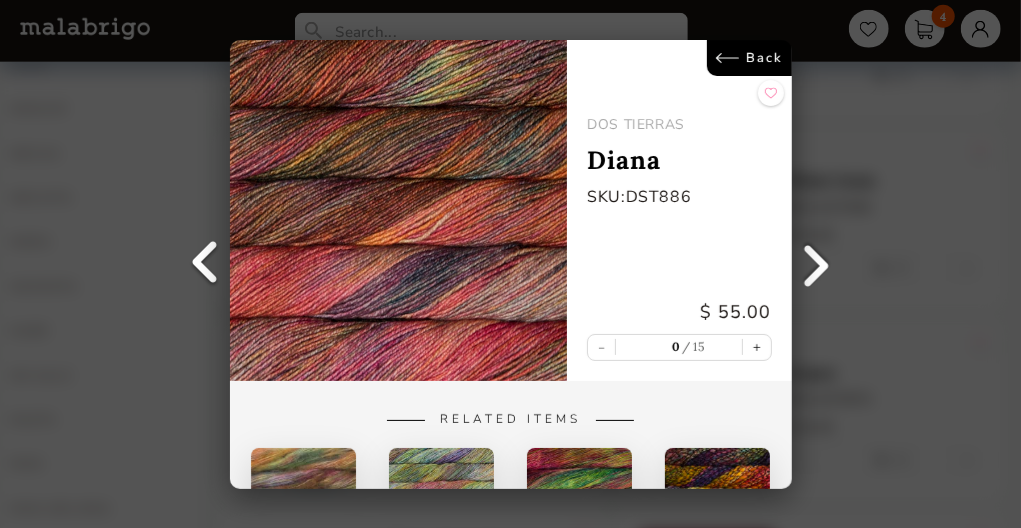 click at bounding box center [816, 264] 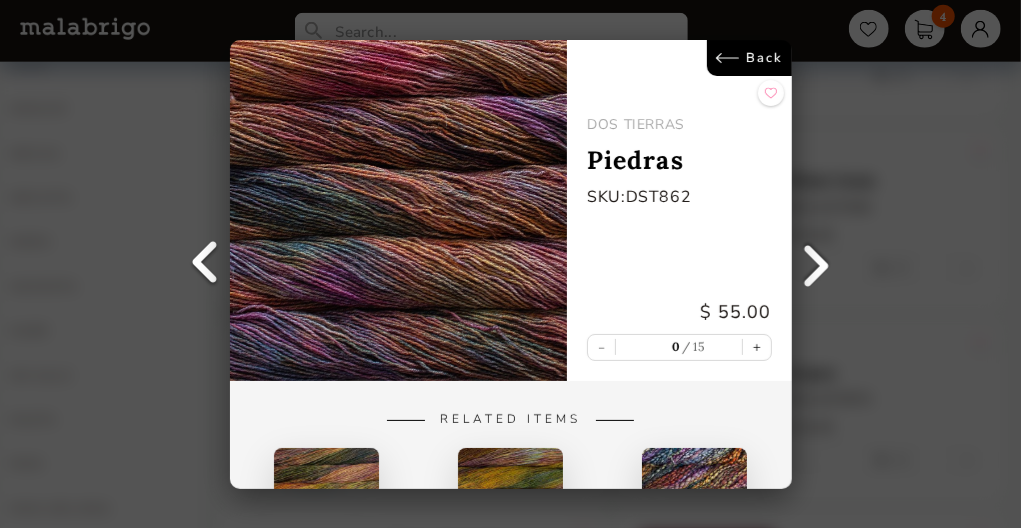 click at bounding box center [816, 264] 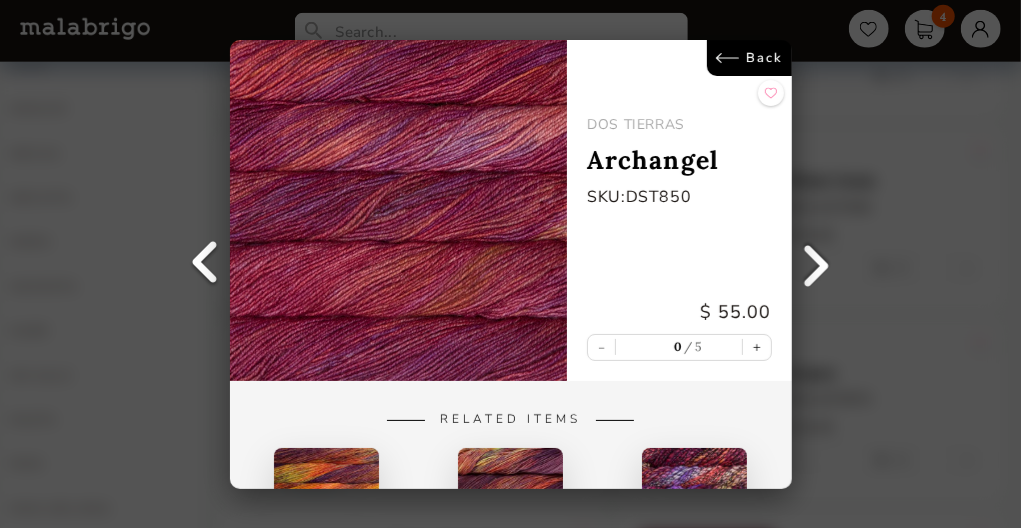 click at bounding box center (816, 264) 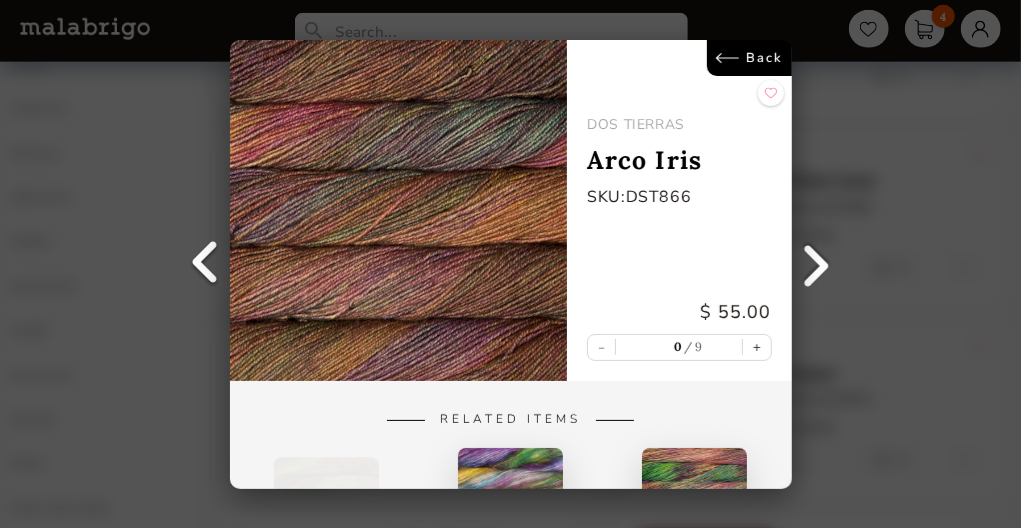 click at bounding box center (816, 264) 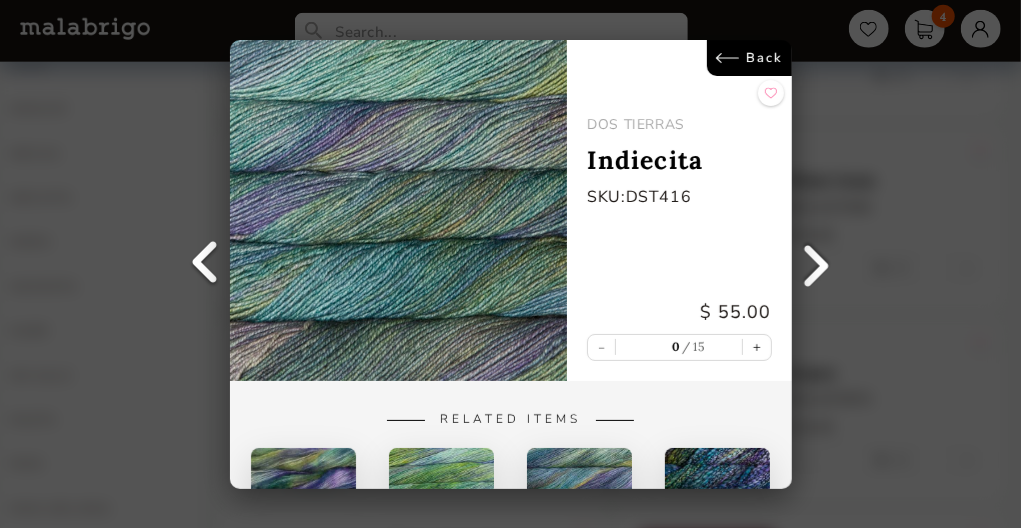 click at bounding box center (816, 264) 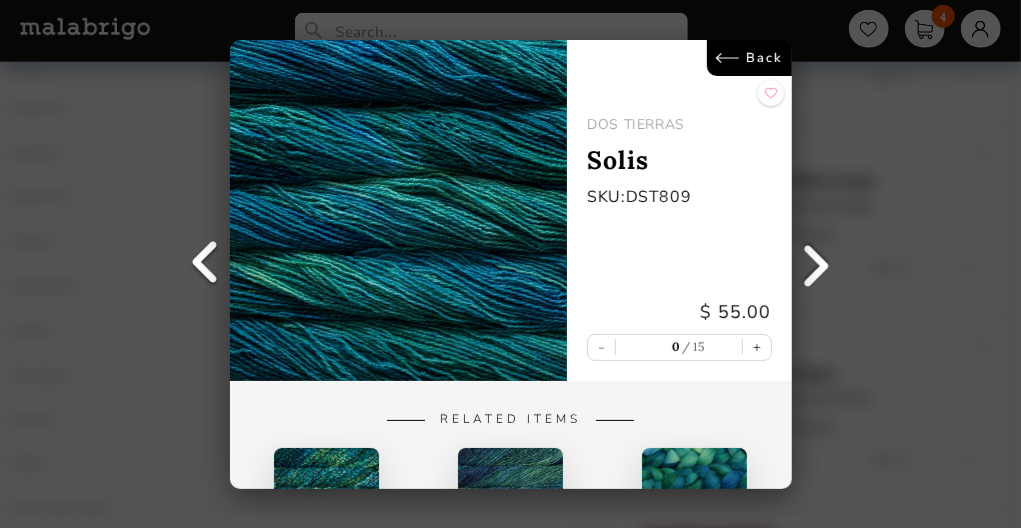click at bounding box center [816, 264] 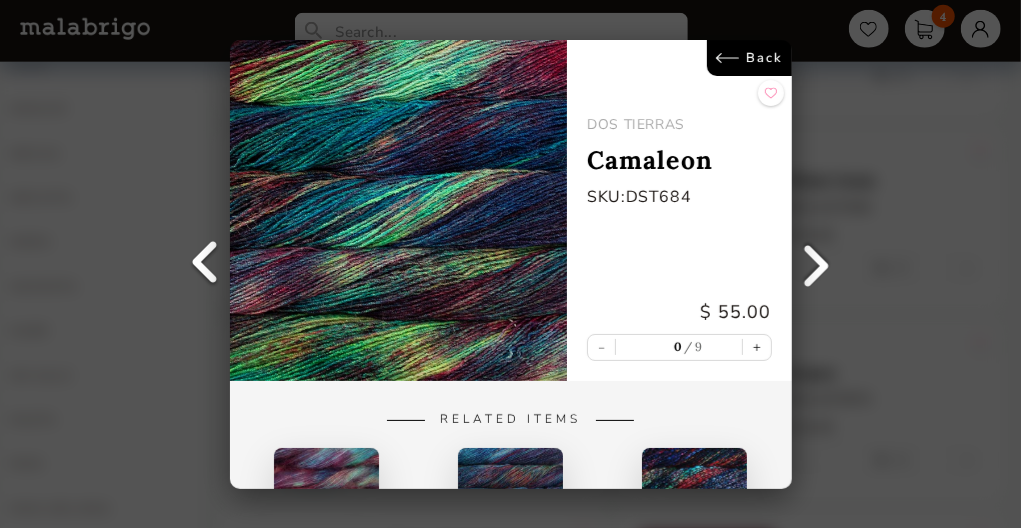 click at bounding box center [816, 264] 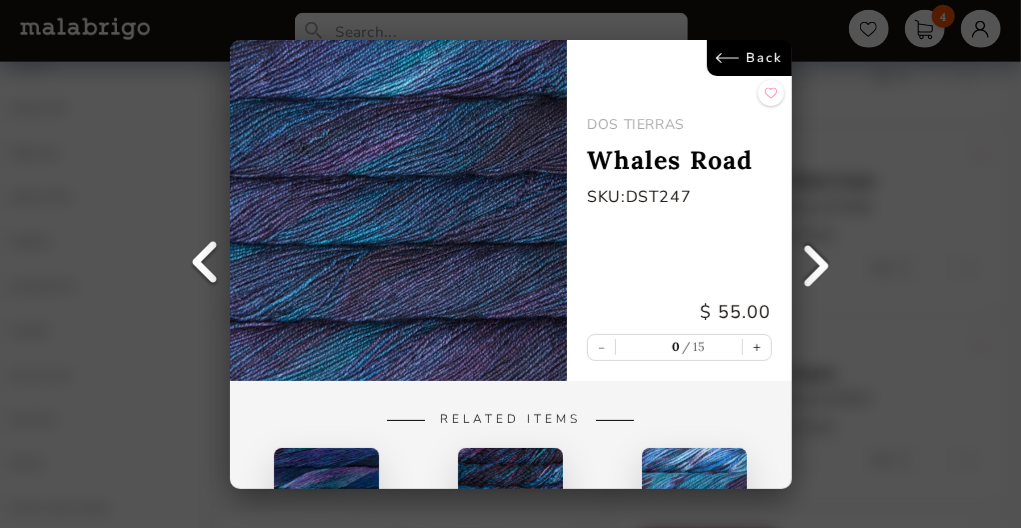 click at bounding box center [816, 264] 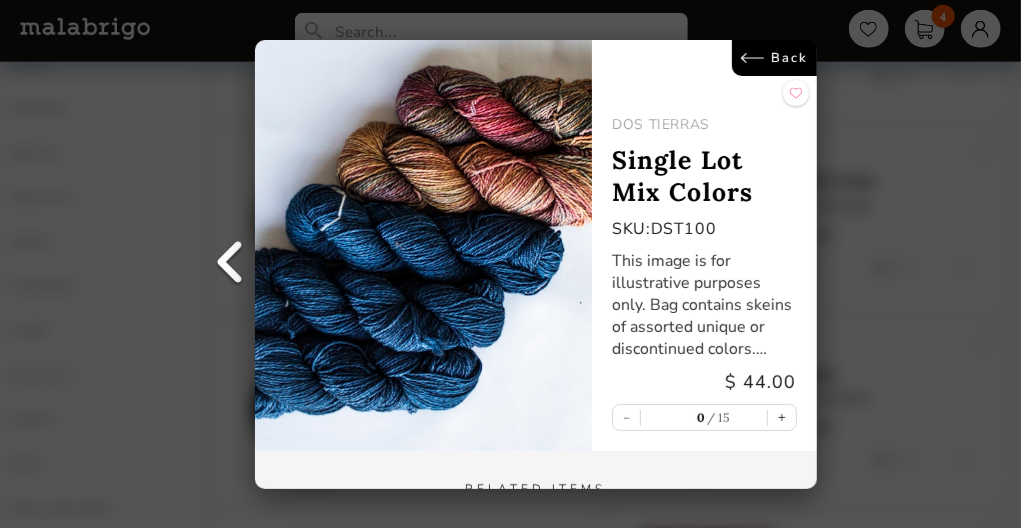 click on "Back" at bounding box center (773, 58) 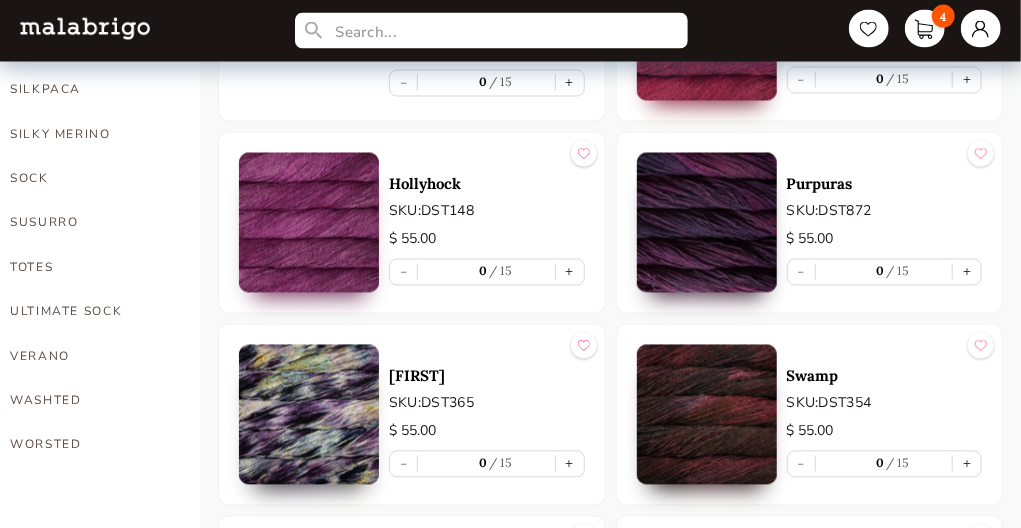 scroll, scrollTop: 1500, scrollLeft: 0, axis: vertical 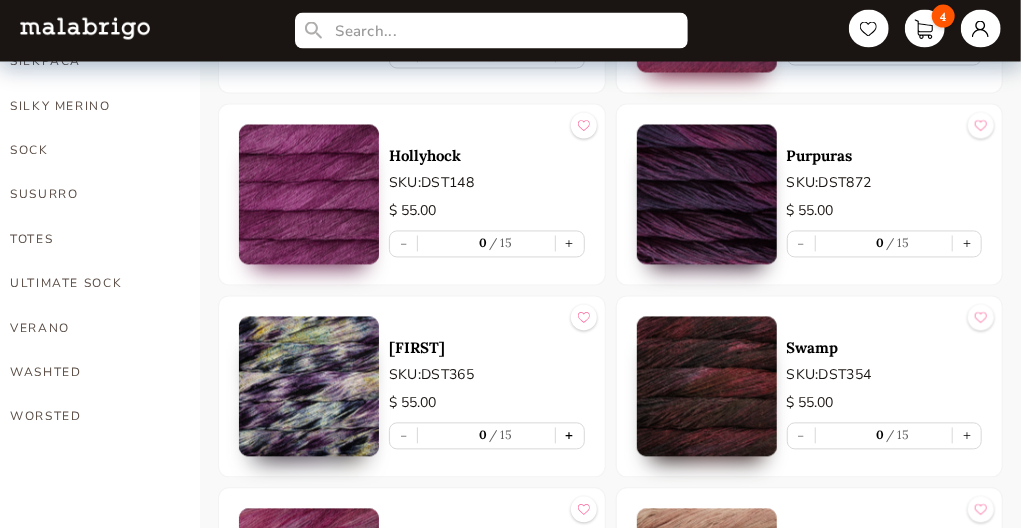 click on "+" at bounding box center [570, 436] 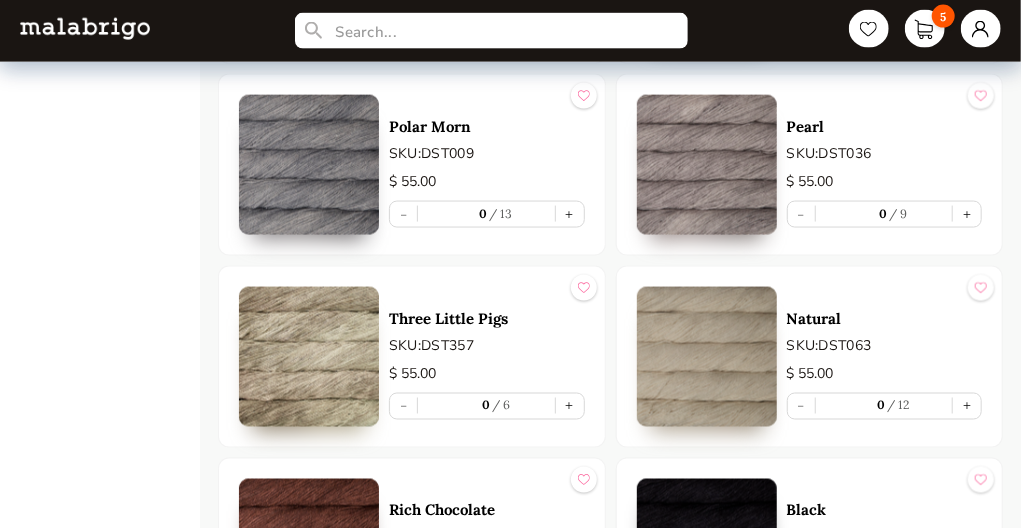 scroll, scrollTop: 4217, scrollLeft: 0, axis: vertical 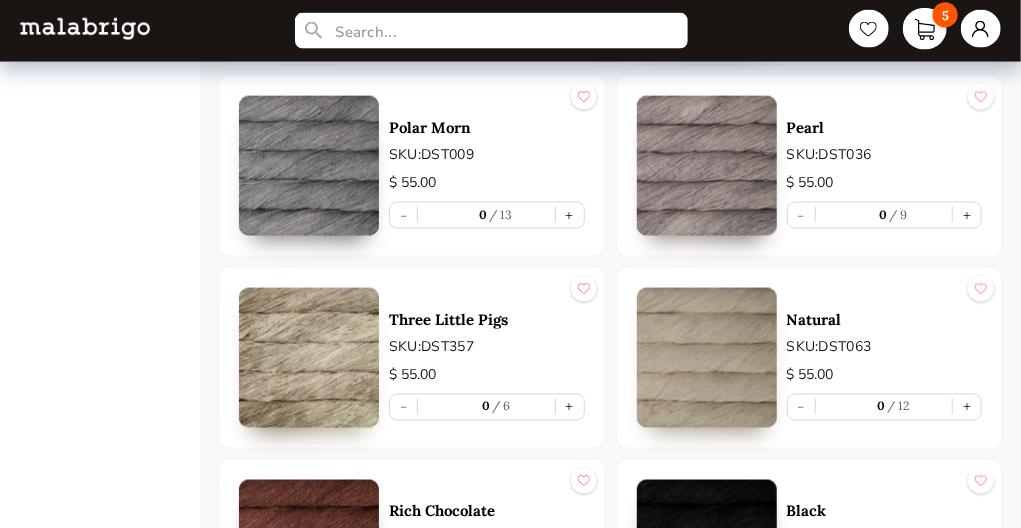 click on "5" at bounding box center [925, 29] 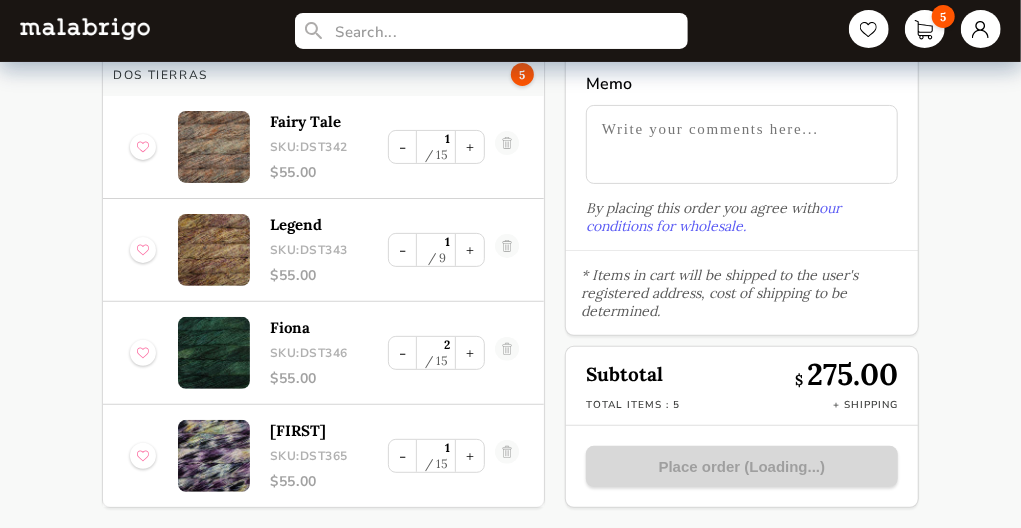 scroll, scrollTop: 111, scrollLeft: 0, axis: vertical 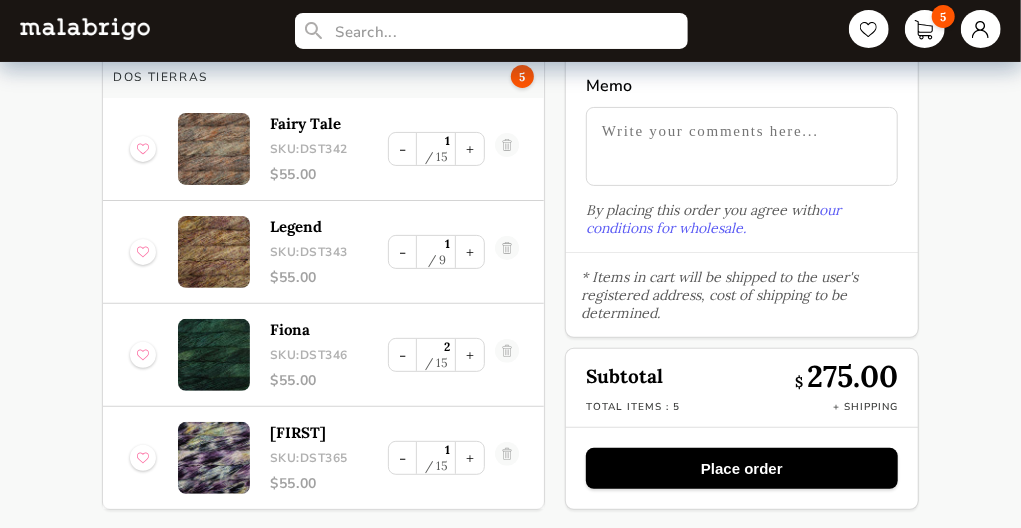 click at bounding box center (742, 146) 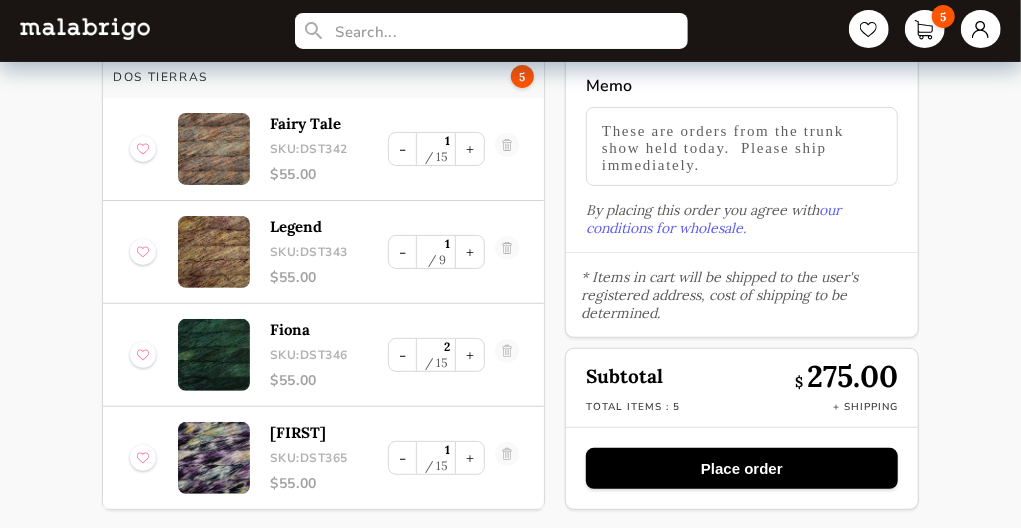 type on "These are orders from the trunk show held today.  Please ship immediately." 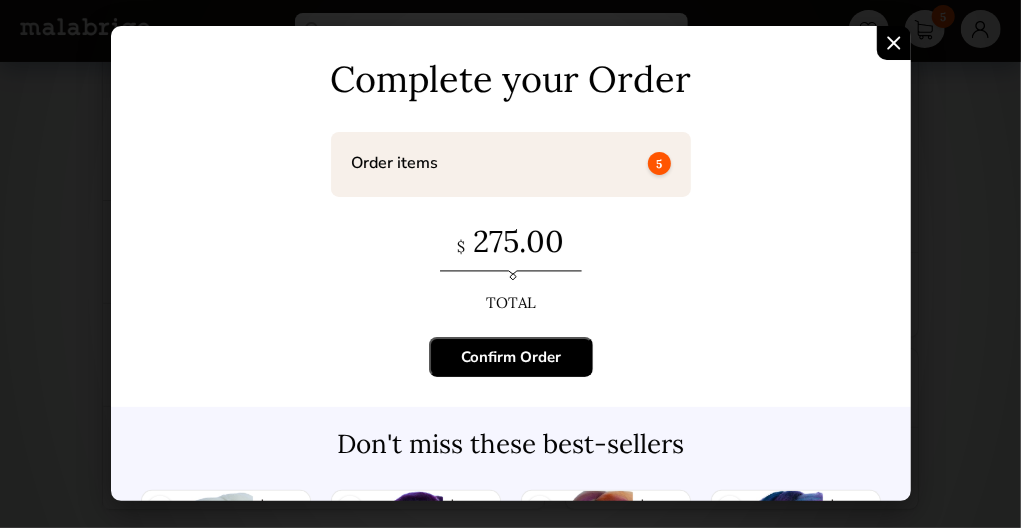 click on "Confirm Order" at bounding box center [511, 357] 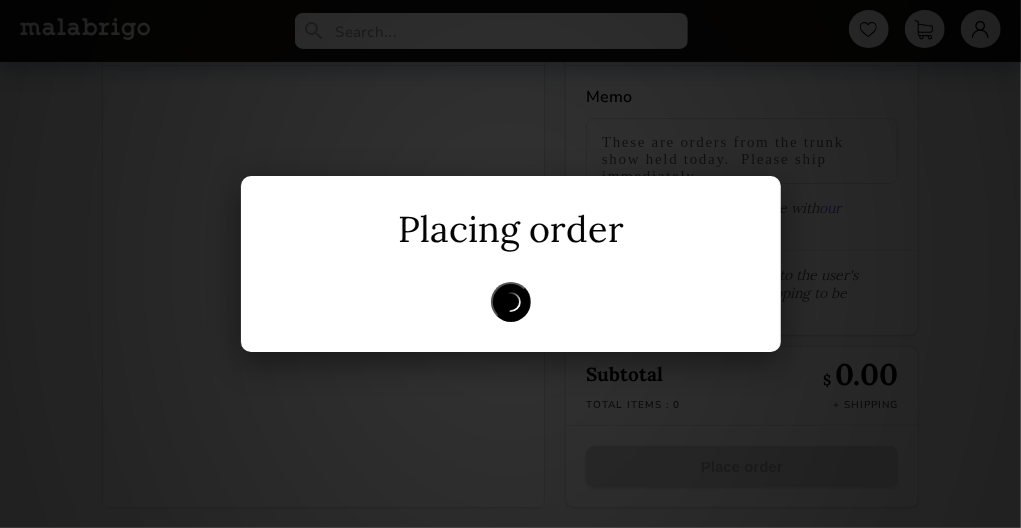 scroll, scrollTop: 96, scrollLeft: 0, axis: vertical 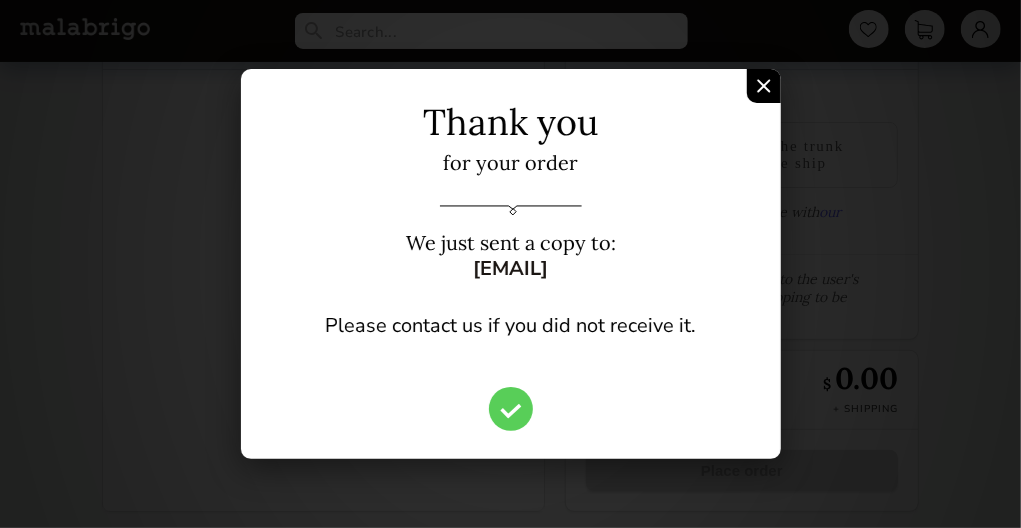click at bounding box center [511, 411] 